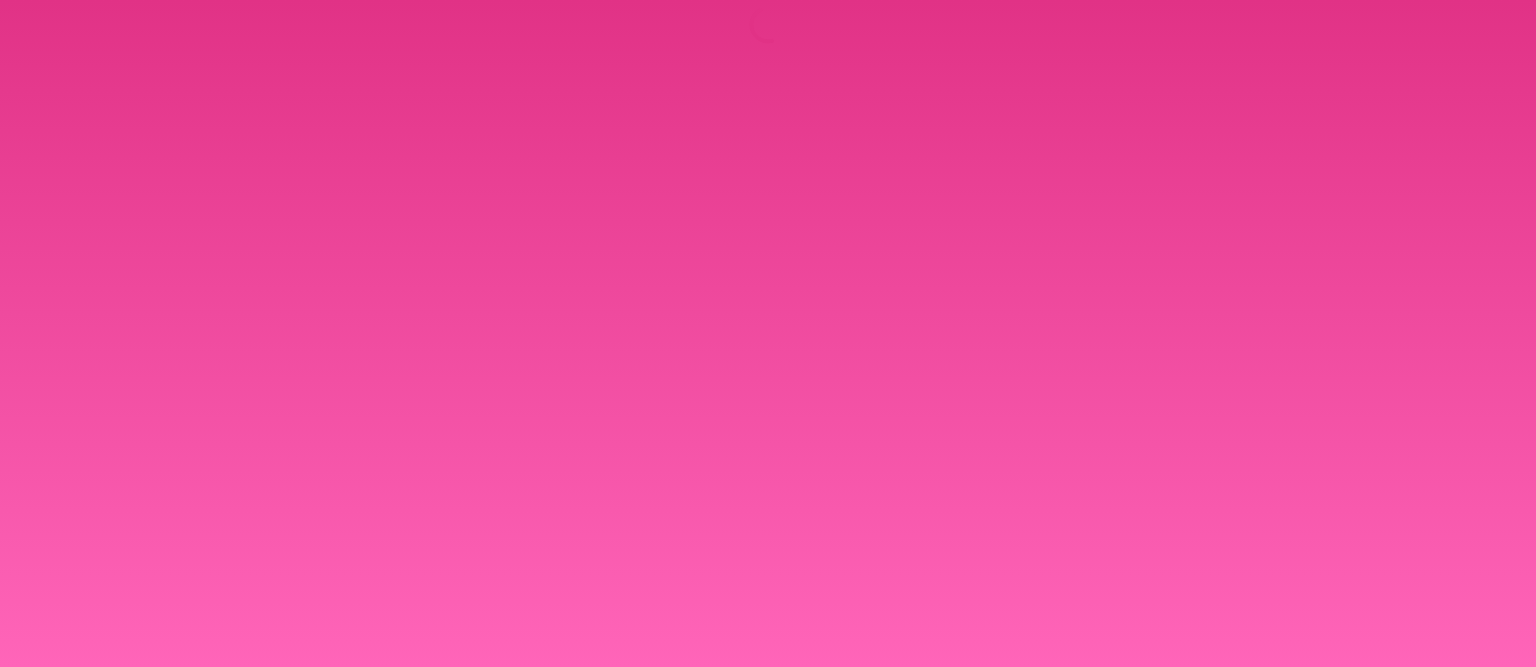 scroll, scrollTop: 0, scrollLeft: 0, axis: both 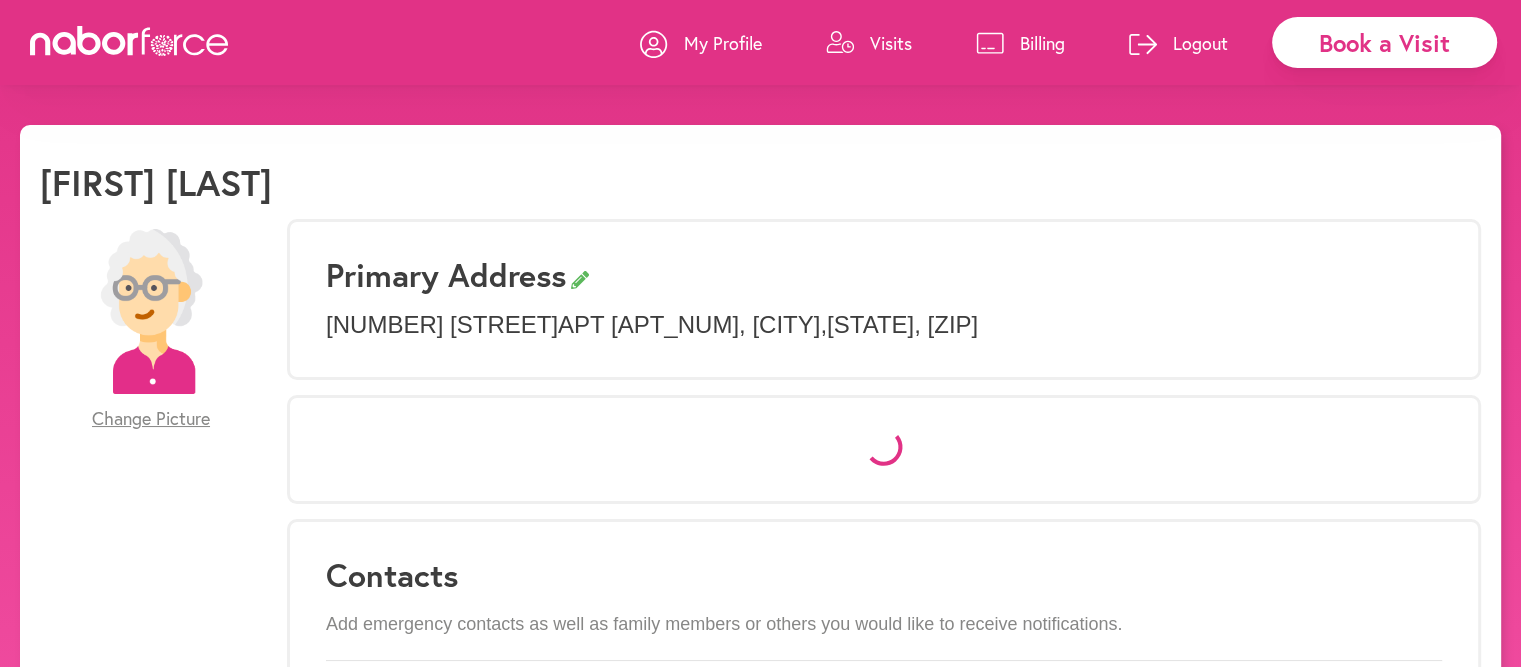 select on "*" 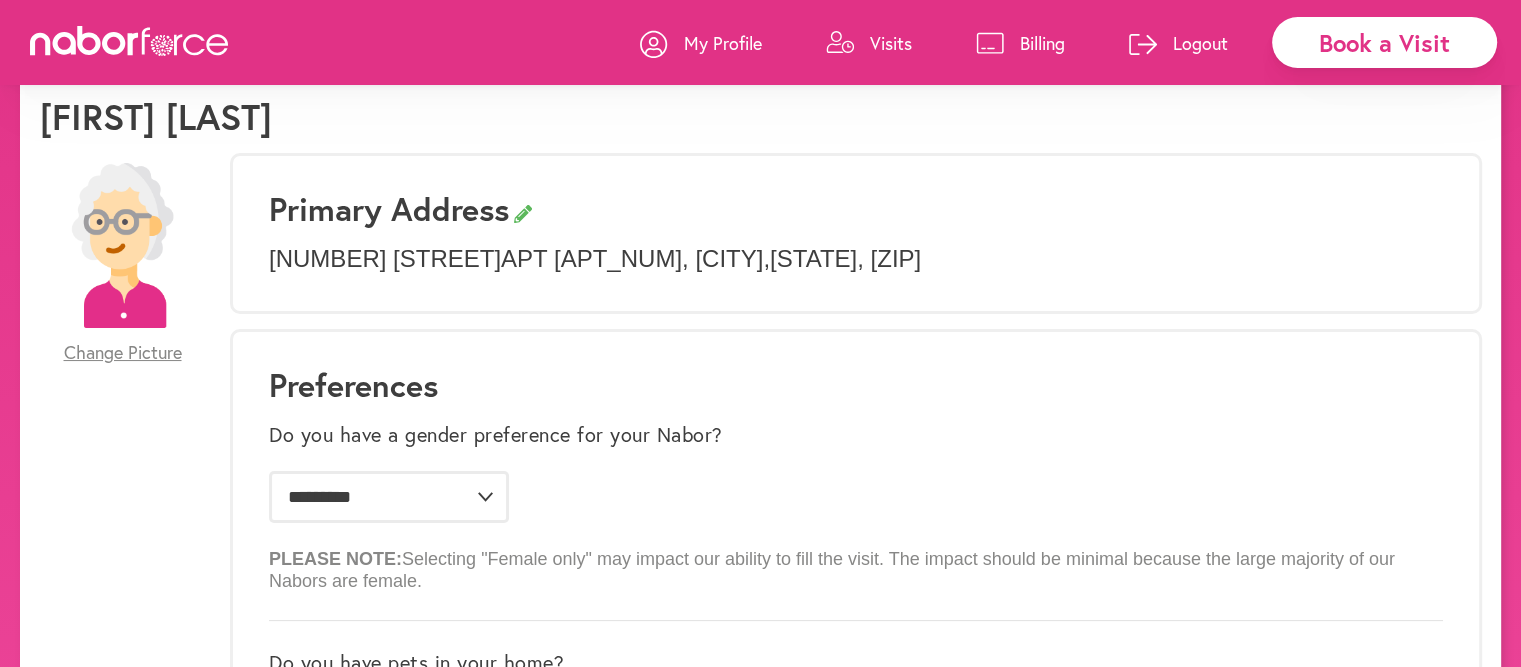 scroll, scrollTop: 100, scrollLeft: 0, axis: vertical 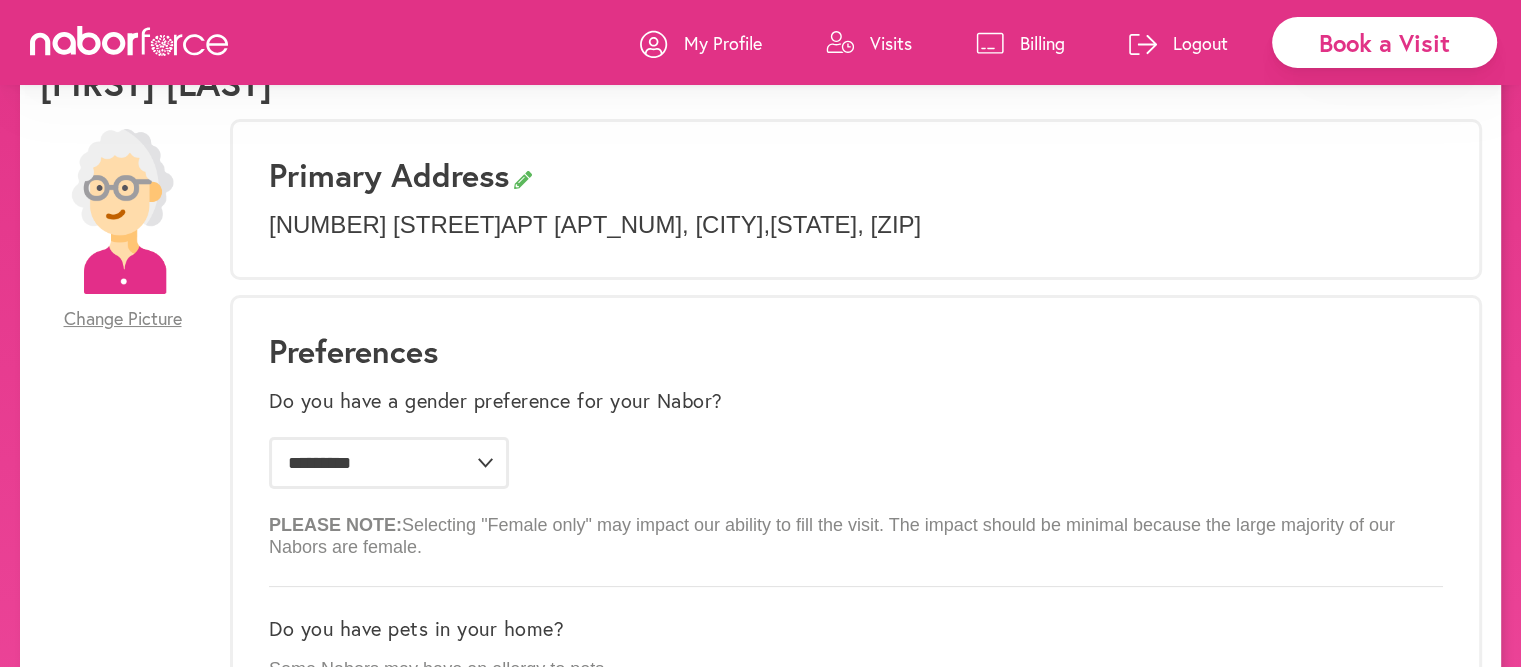 click on "Visits" at bounding box center (891, 43) 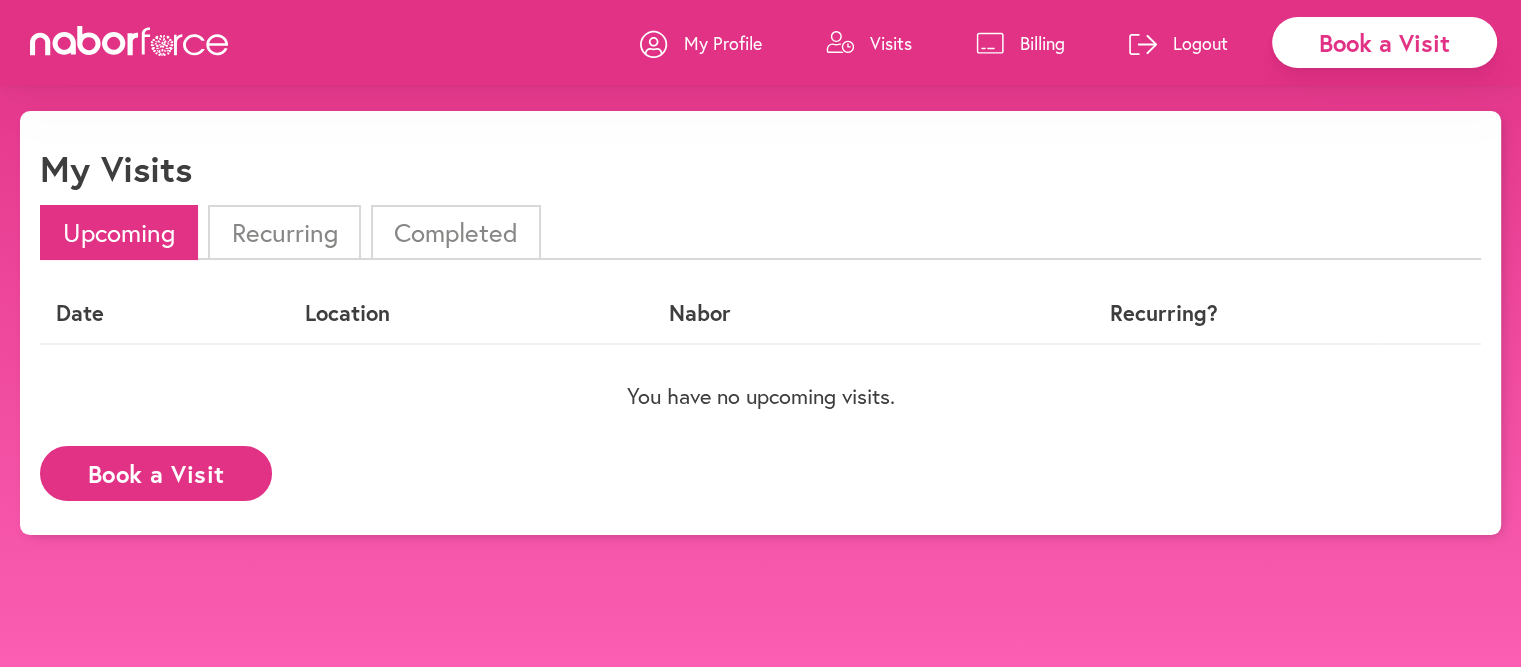 scroll, scrollTop: 0, scrollLeft: 0, axis: both 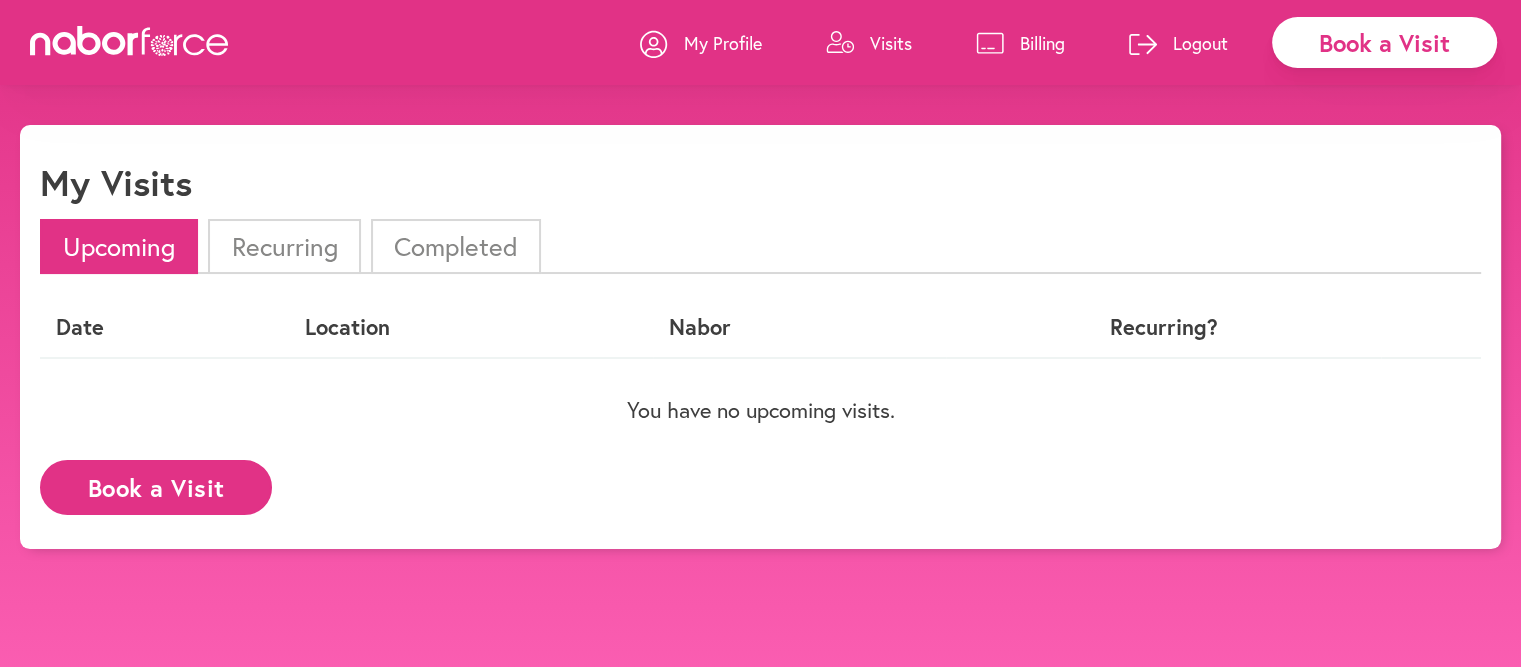 click on "Visits" at bounding box center (891, 43) 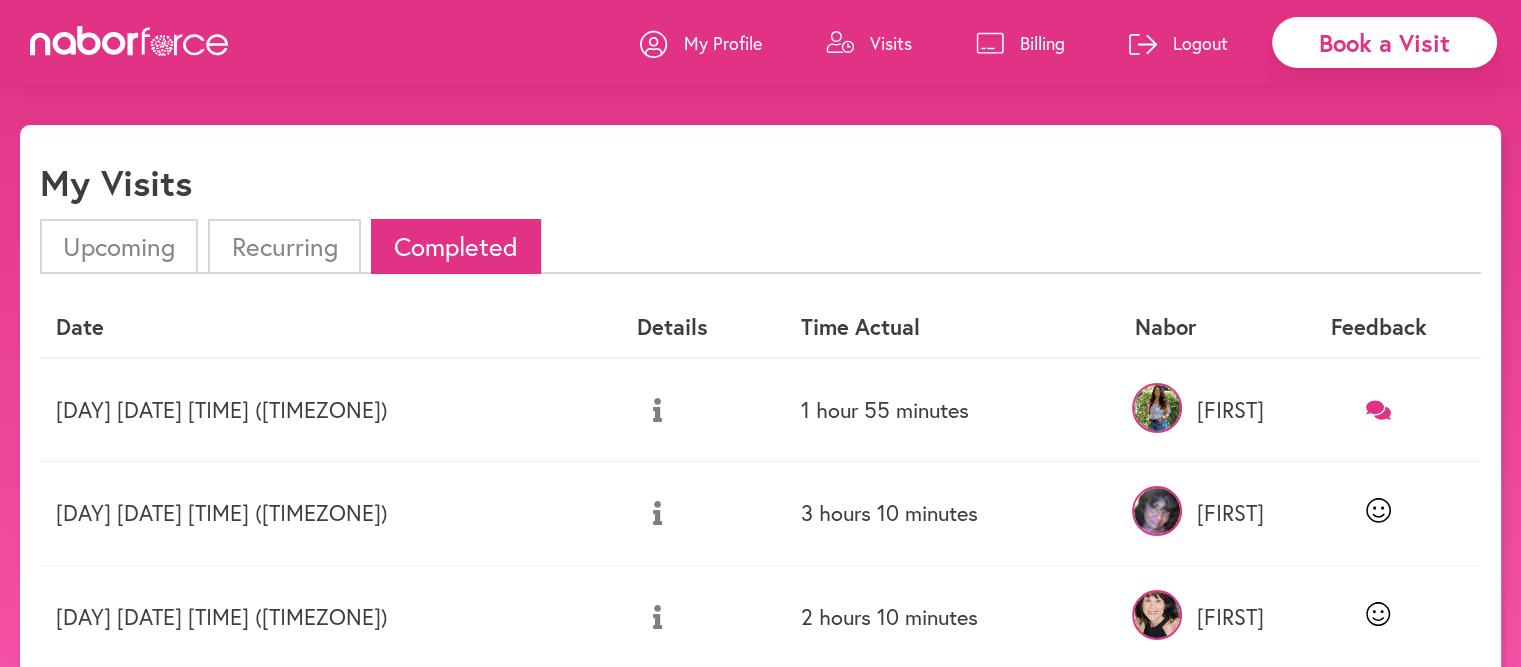 click 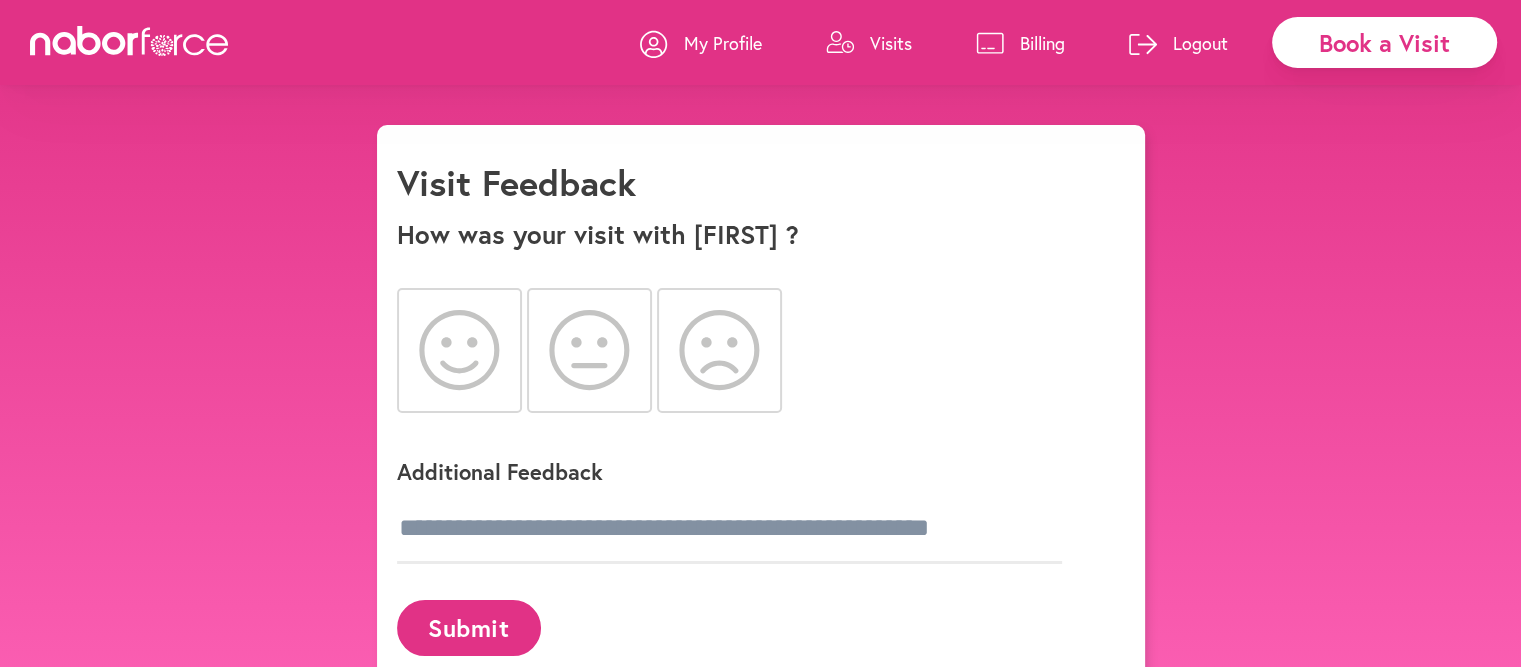 click 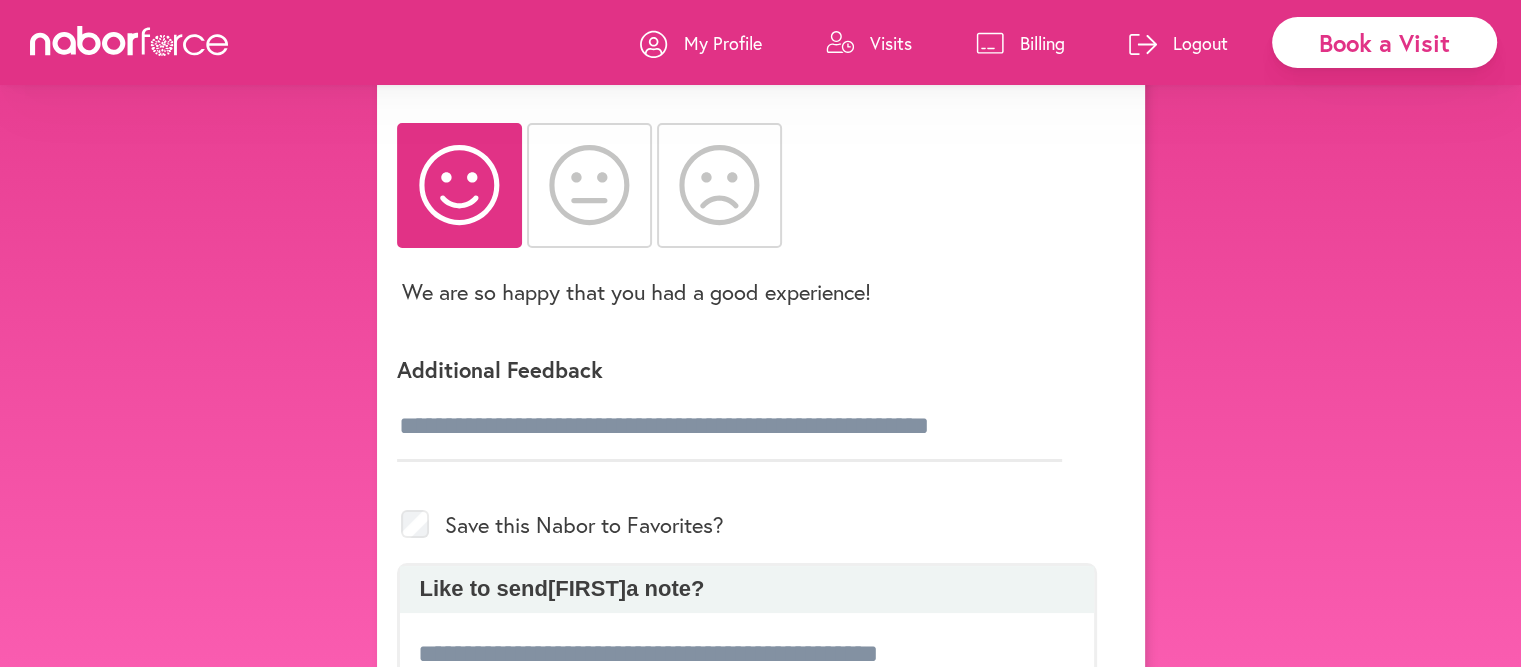 scroll, scrollTop: 200, scrollLeft: 0, axis: vertical 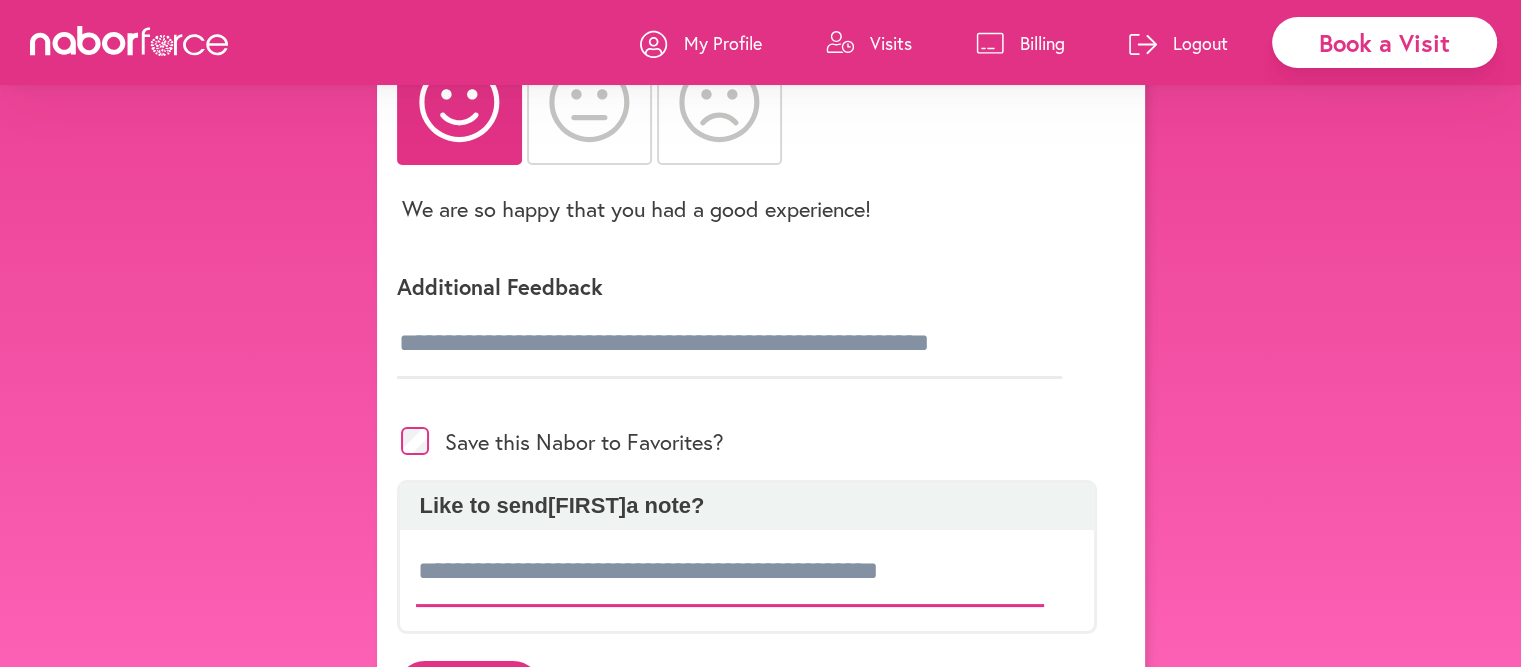 click at bounding box center [730, 572] 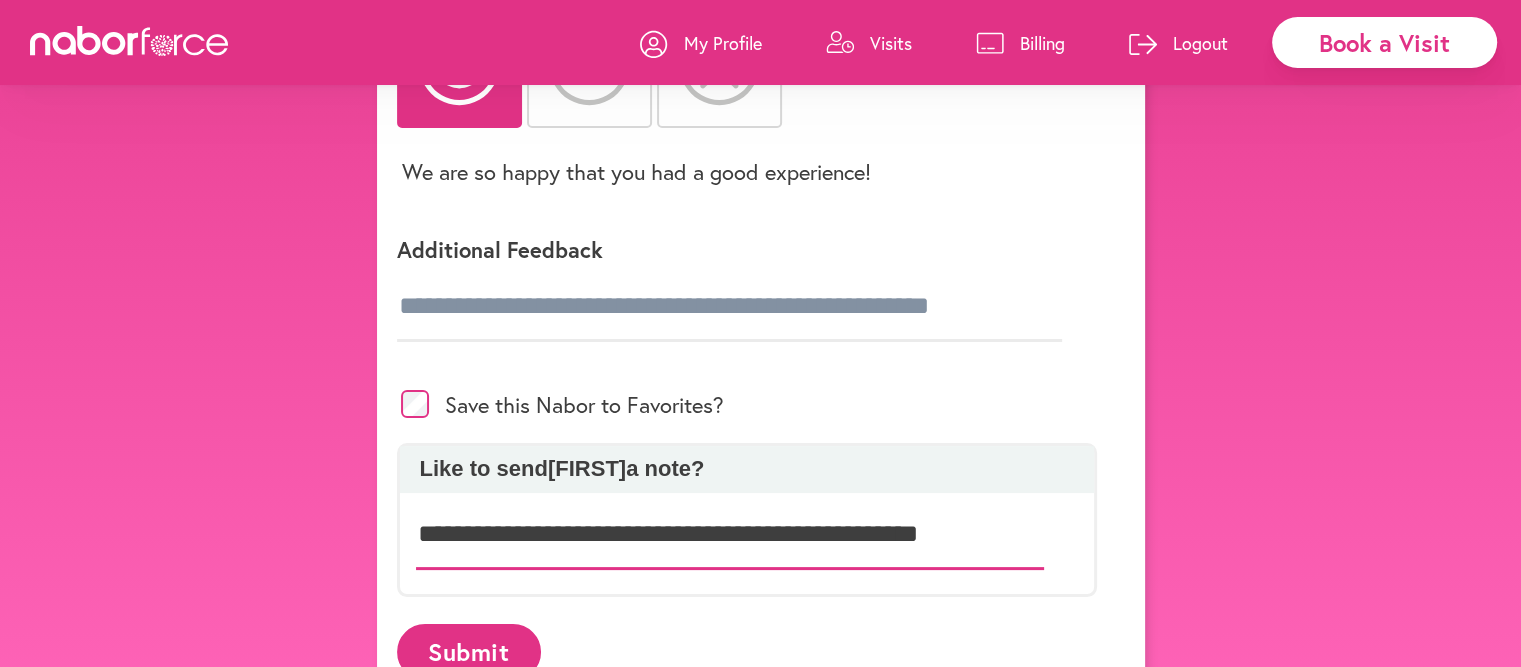 scroll, scrollTop: 348, scrollLeft: 0, axis: vertical 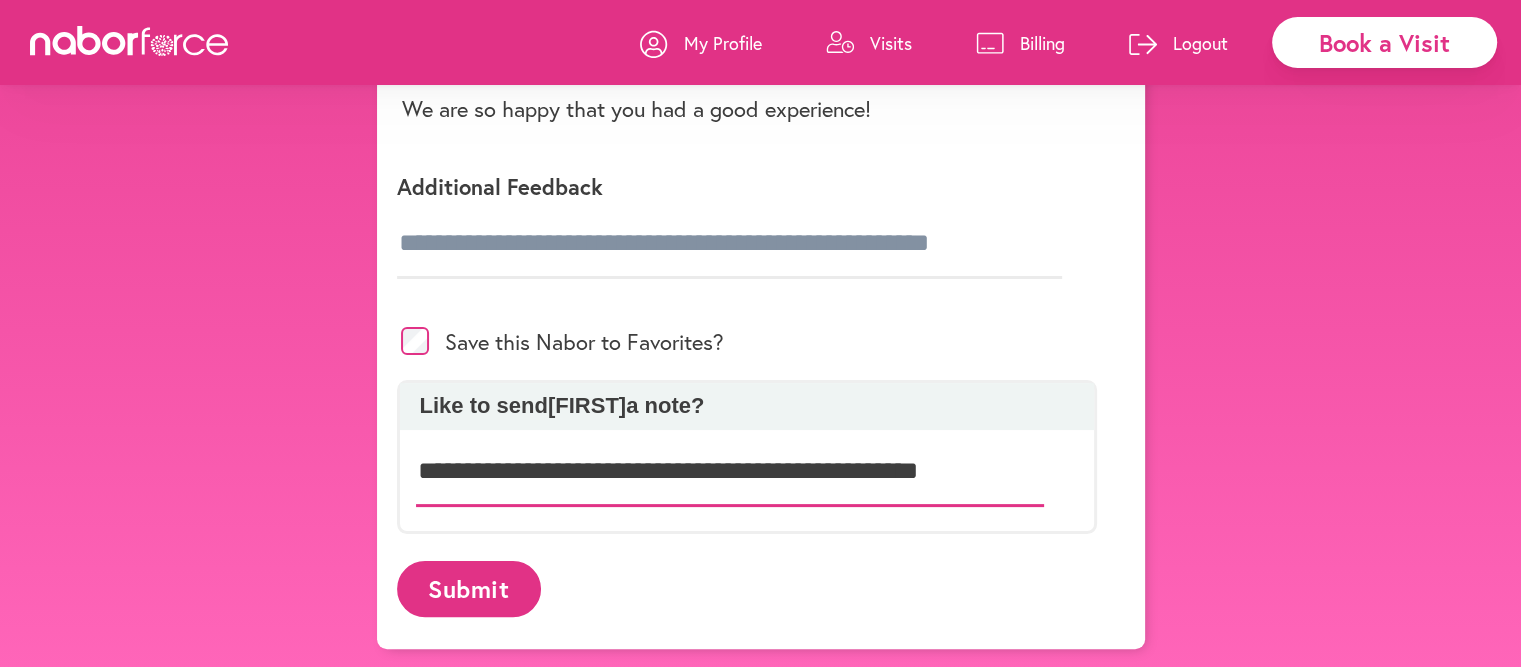 type on "**********" 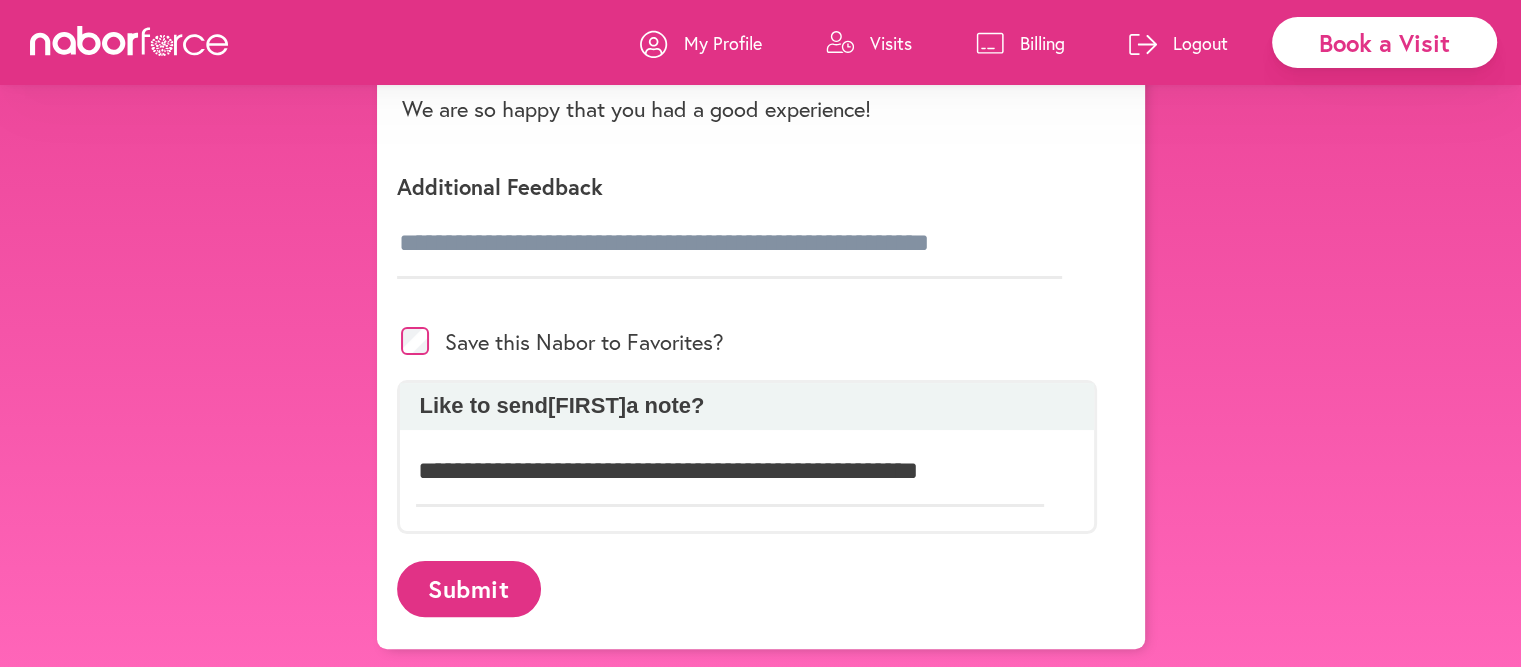 click on "Submit" at bounding box center (469, 588) 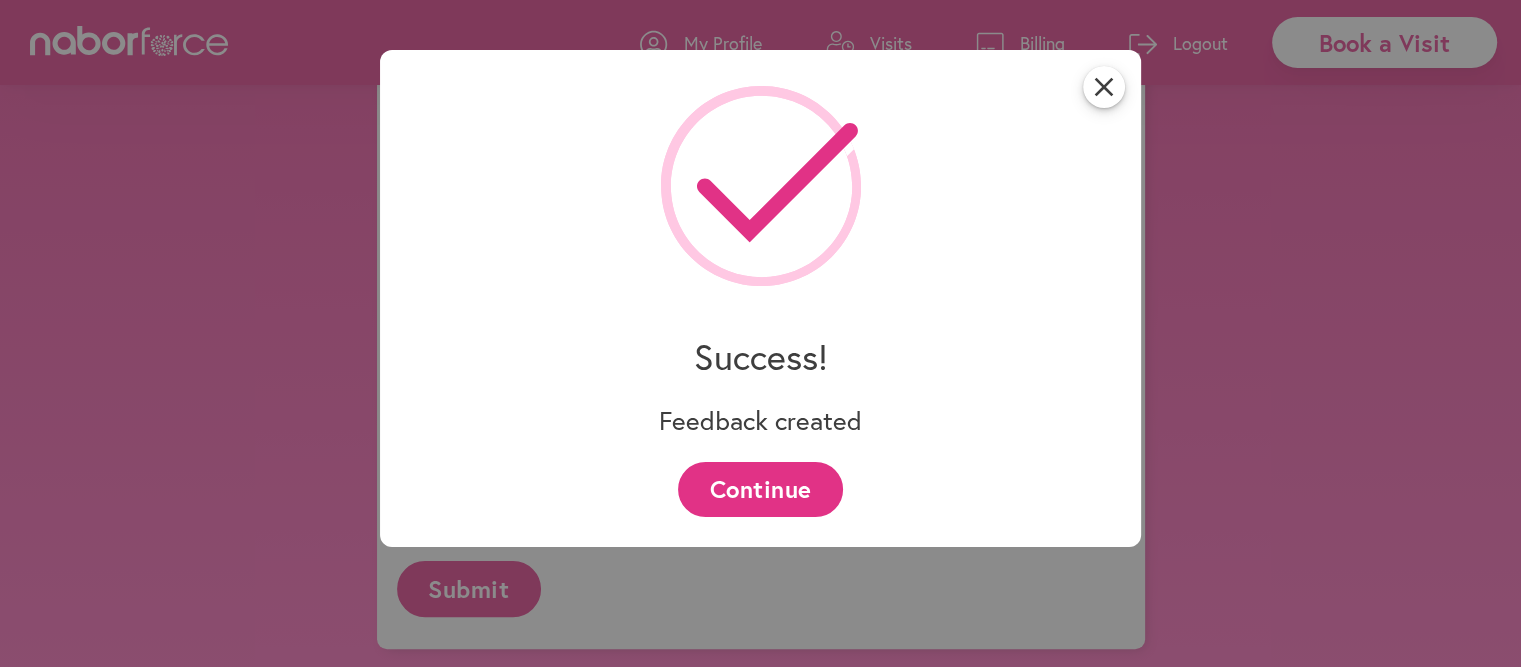 click on "Continue" at bounding box center (760, 489) 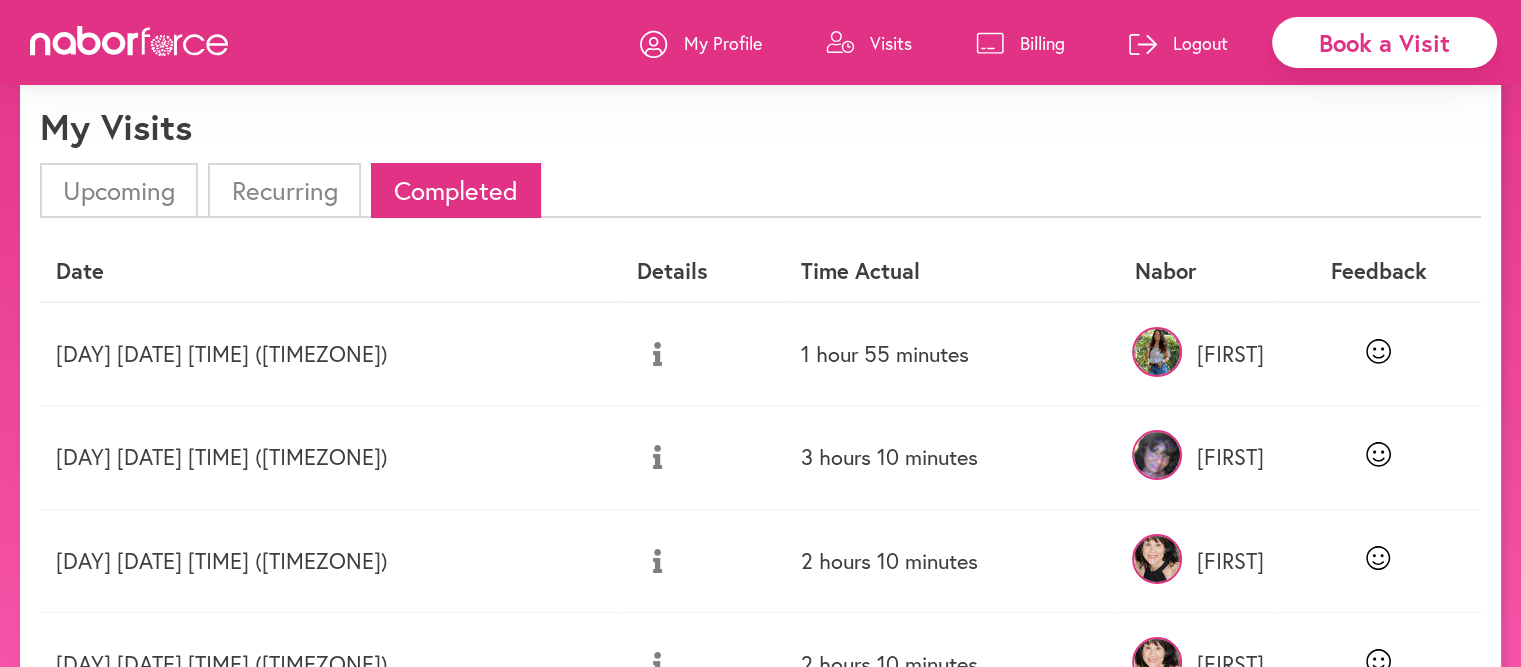 scroll, scrollTop: 100, scrollLeft: 0, axis: vertical 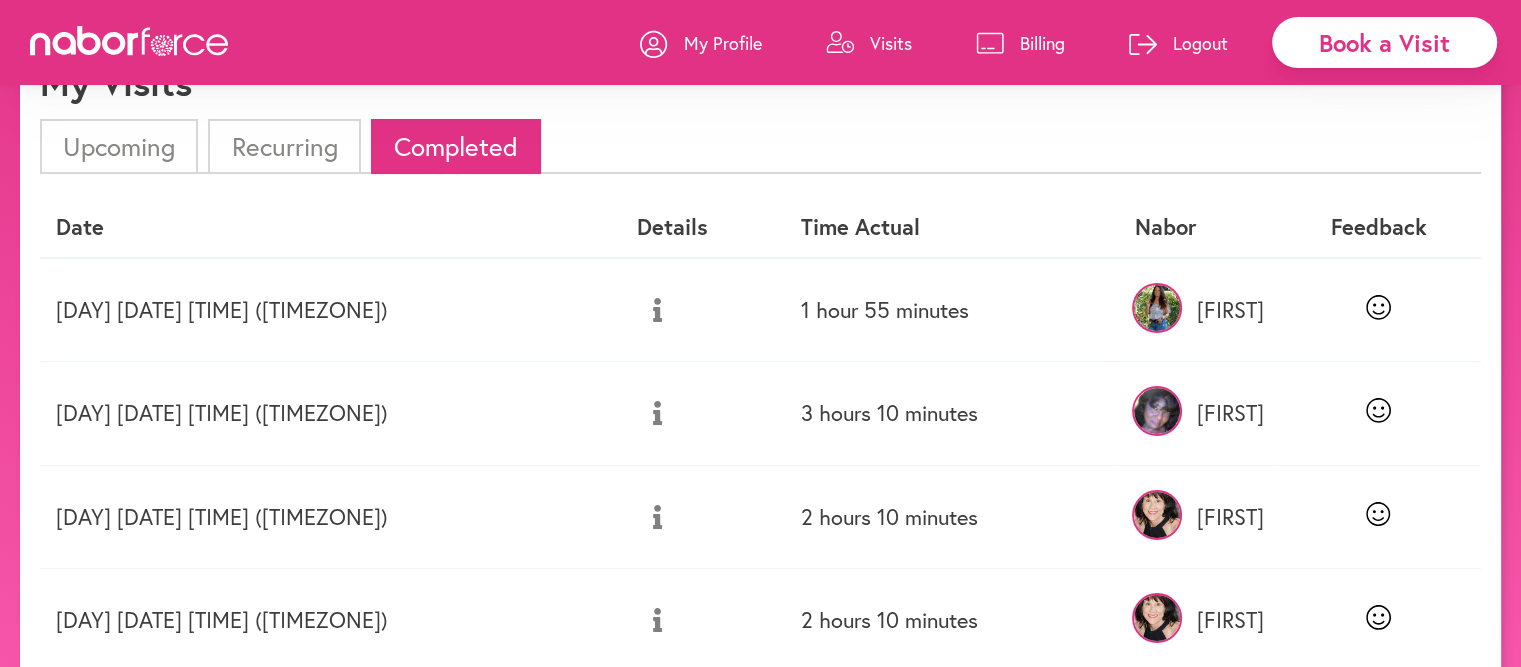 click 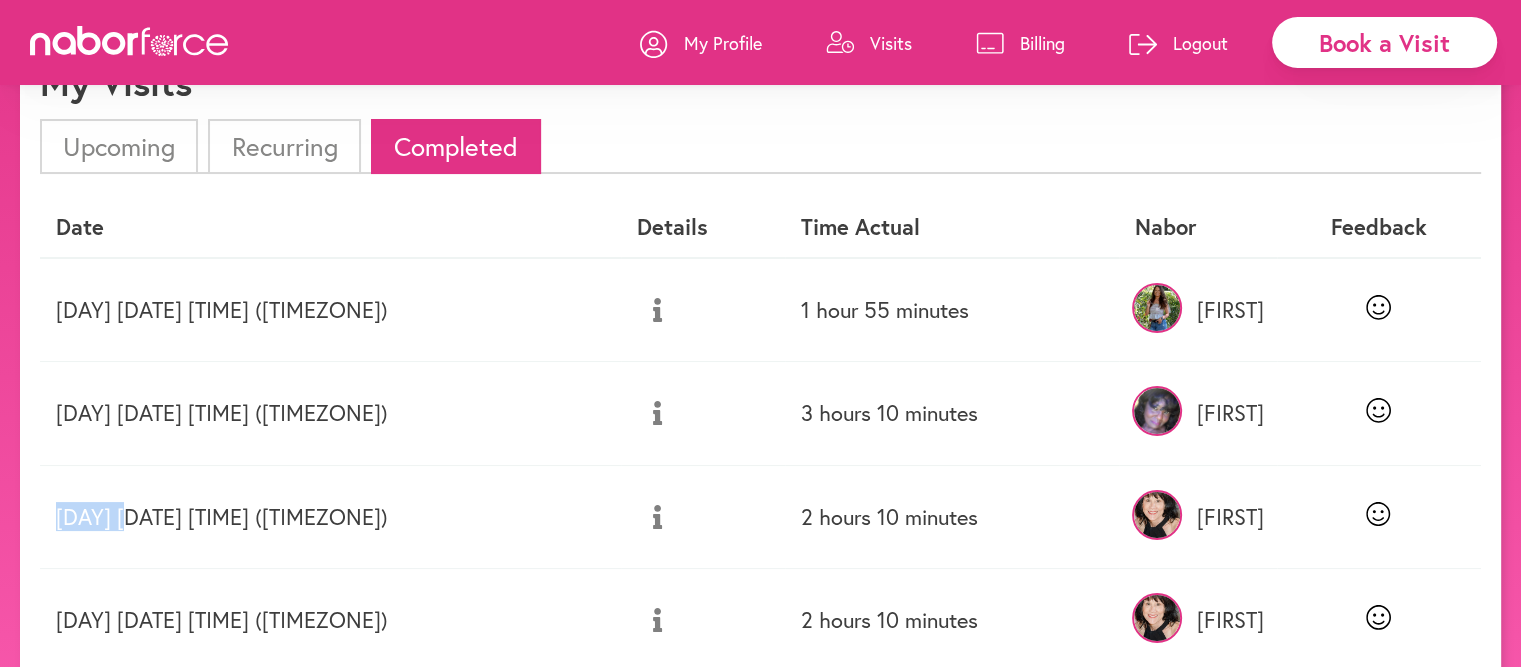 click 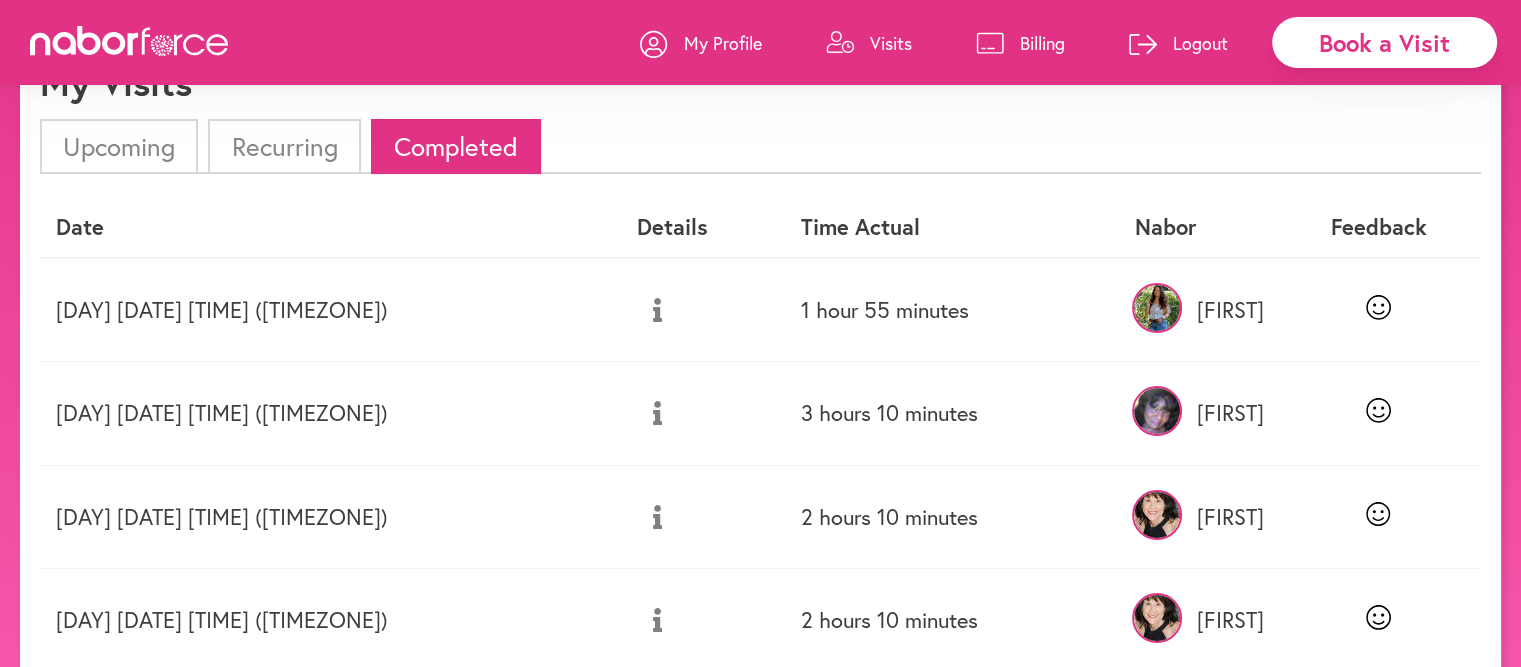 drag, startPoint x: 1377, startPoint y: 412, endPoint x: 1461, endPoint y: 359, distance: 99.32271 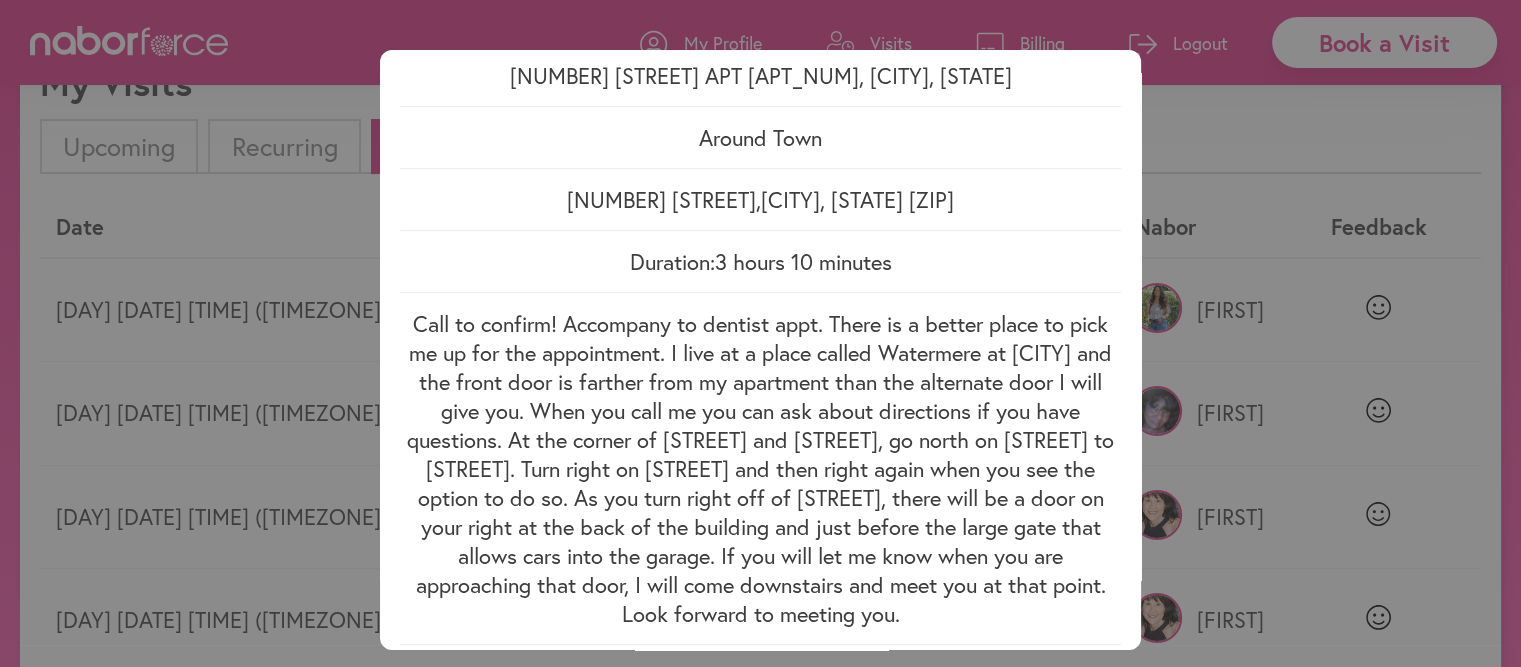 scroll, scrollTop: 299, scrollLeft: 0, axis: vertical 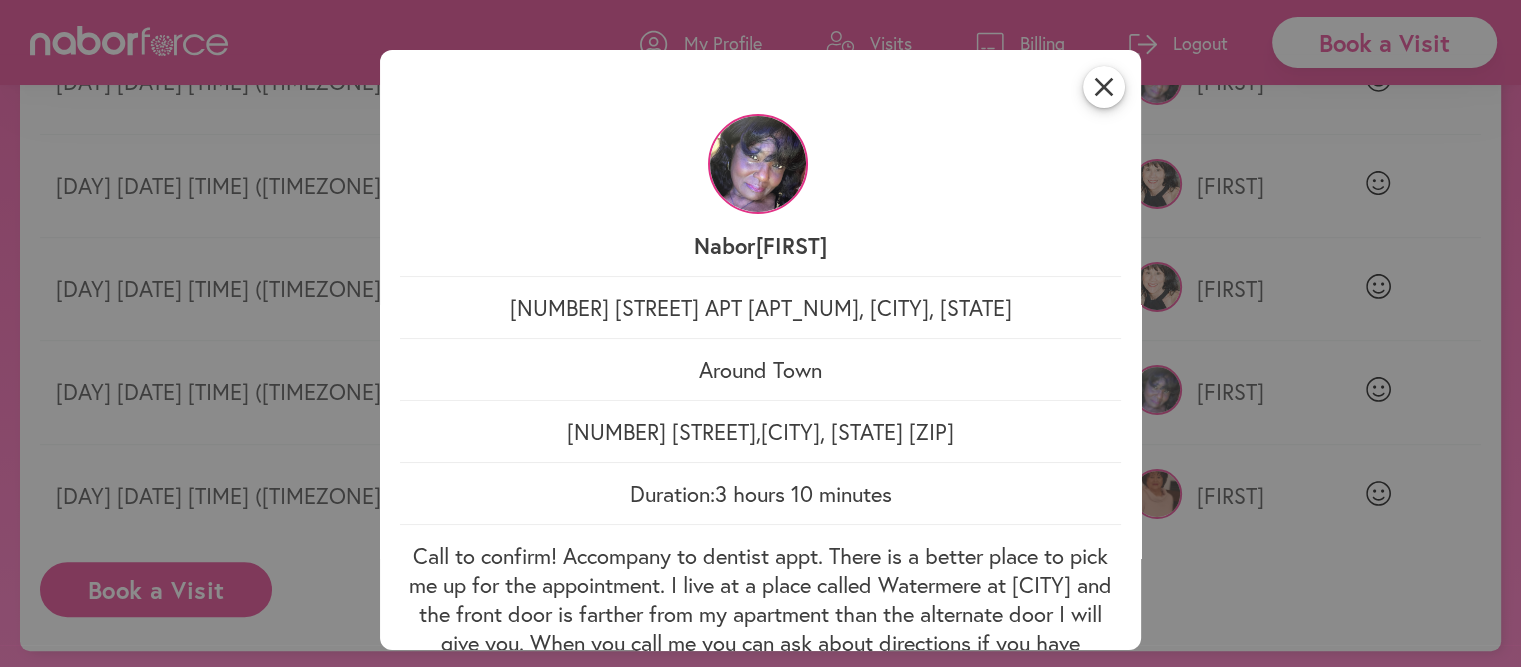 click on "close Nabor  Denise 4220 Cotton Gin Road APT 7301, Frisco, TX Around Town 5800 Coit Rd ,  Plano ,   TX   75023-5942 Duration:  3 hours 10 minutes Call to confirm! Accompany to dentist appt.
There is a better place to pick me up for the appointment.  I live at a place called Watermere at Frisco and the front door is farther from my apartment than the alternate door I will give you.  When you call me you can ask about directions if you have questions.  At the corner of Cotton Gin and Canal, go north on Canal to Sevilla.  Turn right on Sevilla and then right again when you see the option to do so.  As you turn right off of Sevilla, there will be a door on your right at the back of the building and just before the large gate that allows cars into the garage.  If you will let me know when you are approaching that door, I will come downstairs and meet you at that point.  Look forward to meeting you." at bounding box center (760, 333) 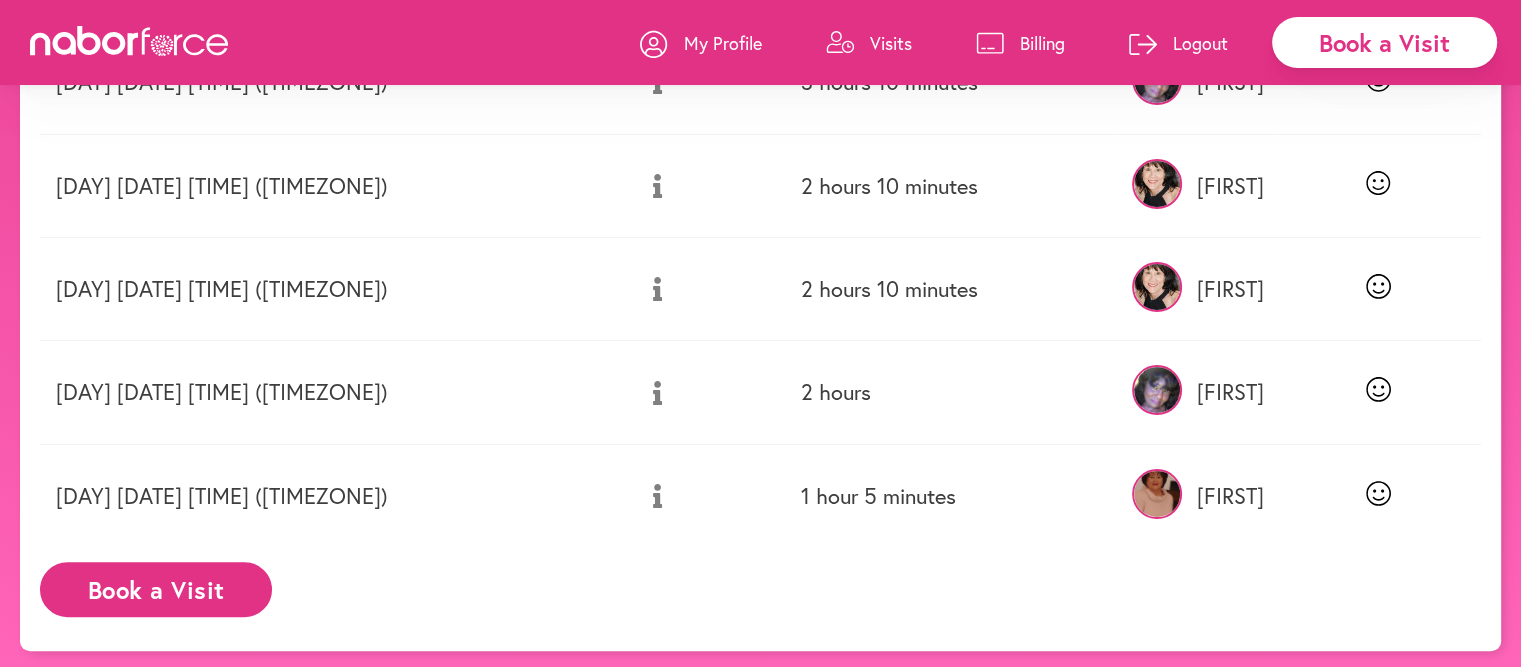 click 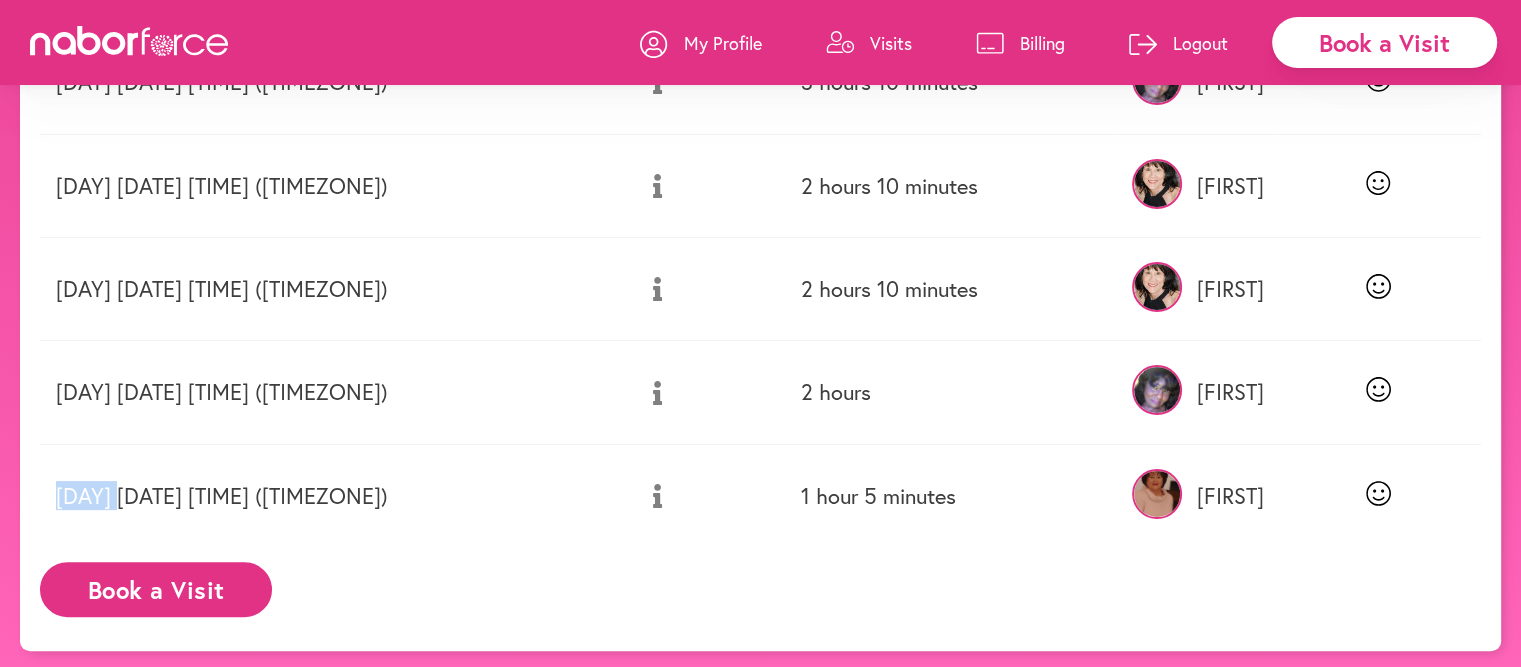 click 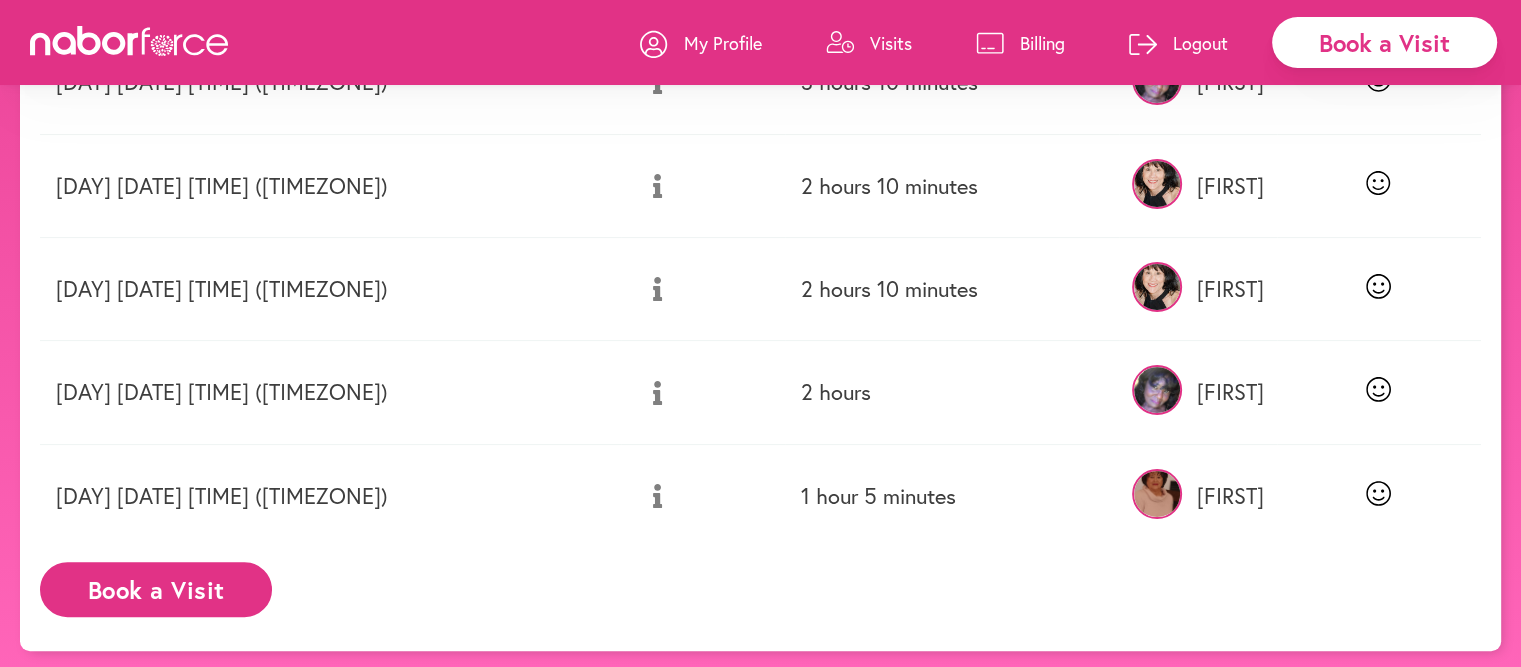 click at bounding box center (1379, 392) 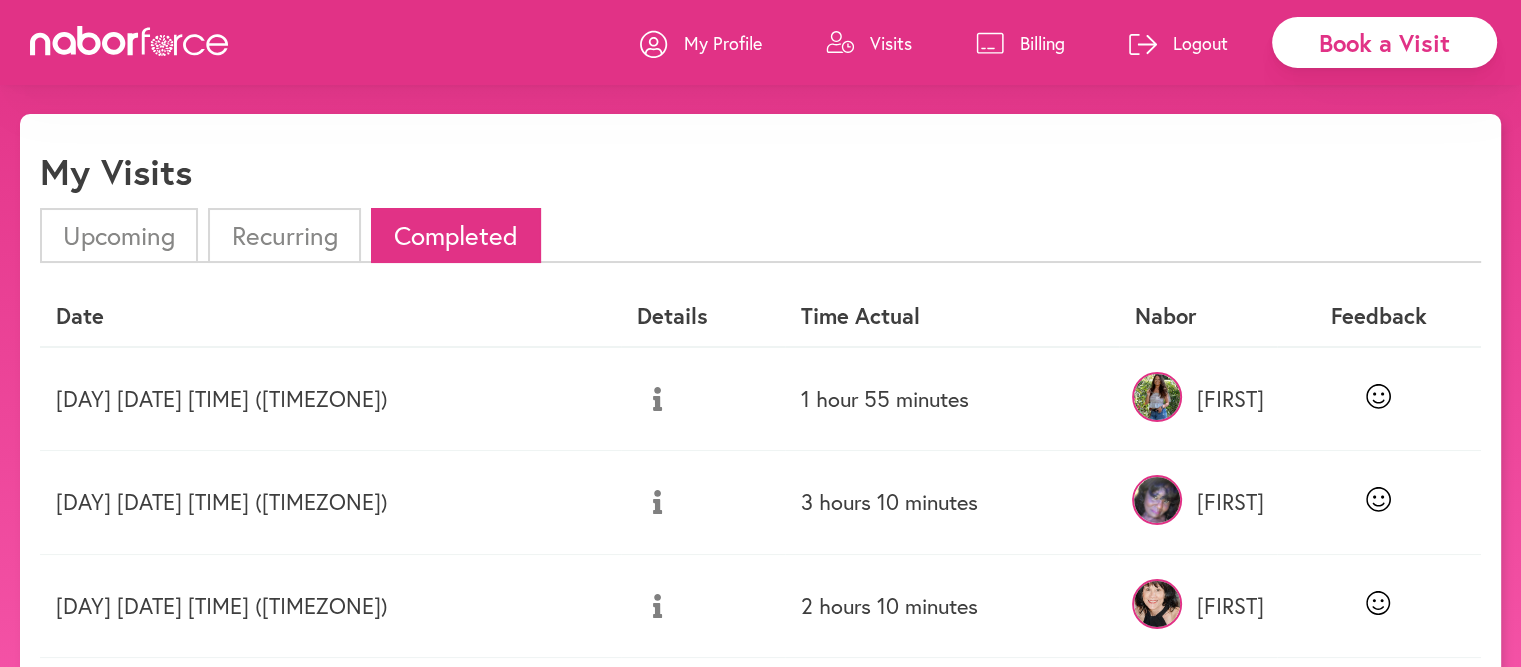 scroll, scrollTop: 0, scrollLeft: 0, axis: both 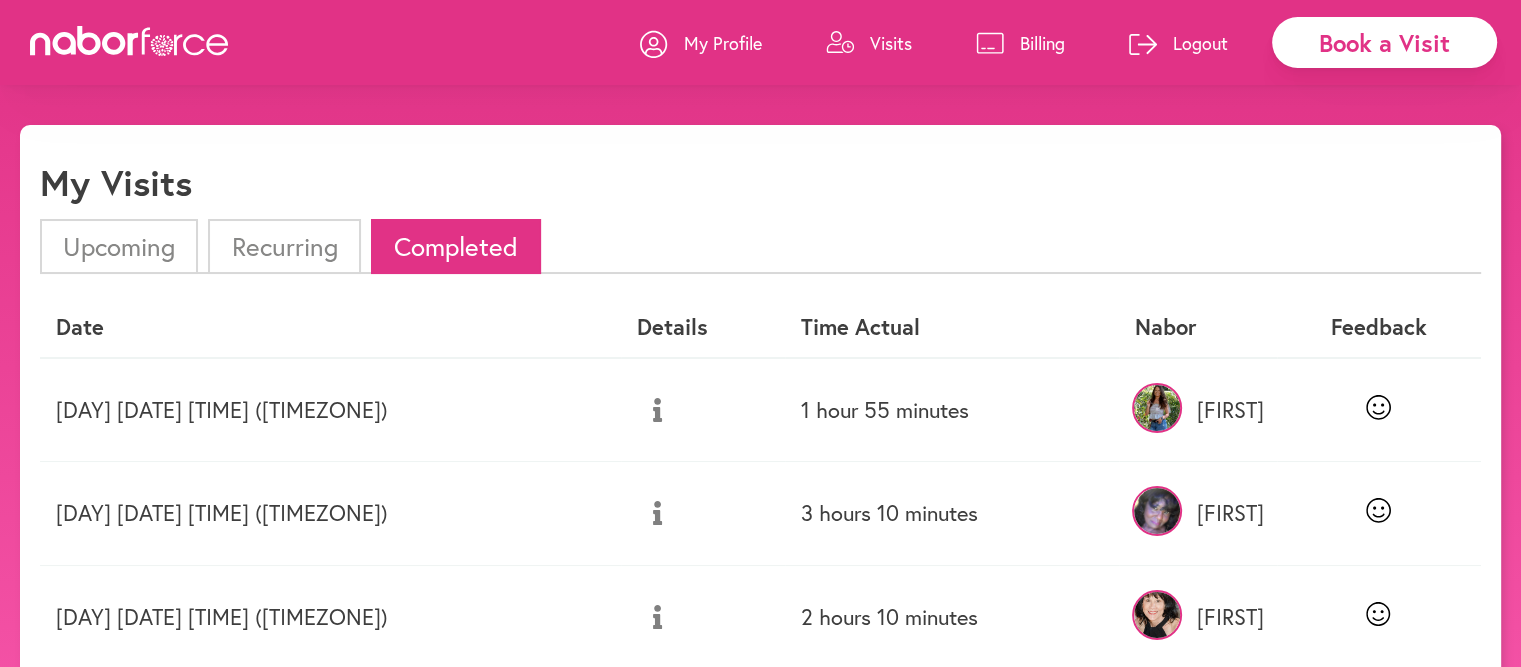 click on "Visits" at bounding box center (891, 43) 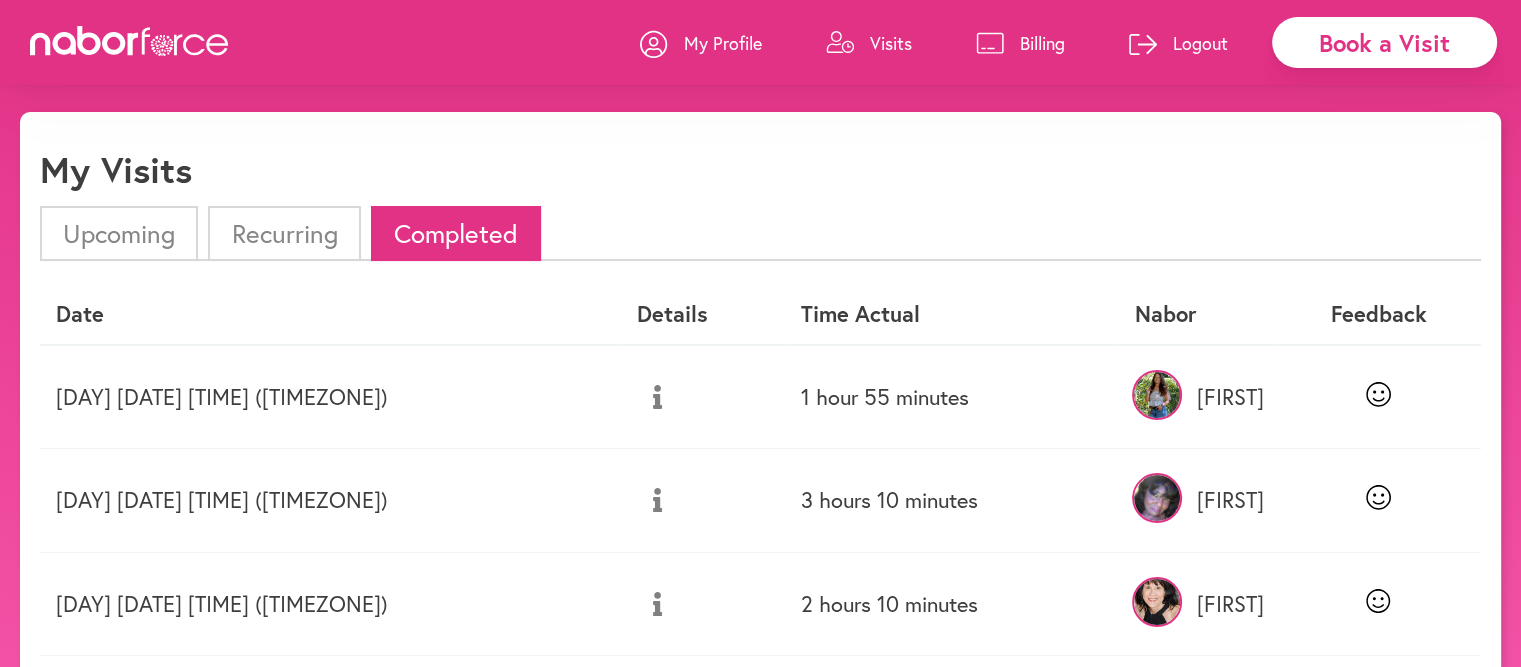 scroll, scrollTop: 0, scrollLeft: 0, axis: both 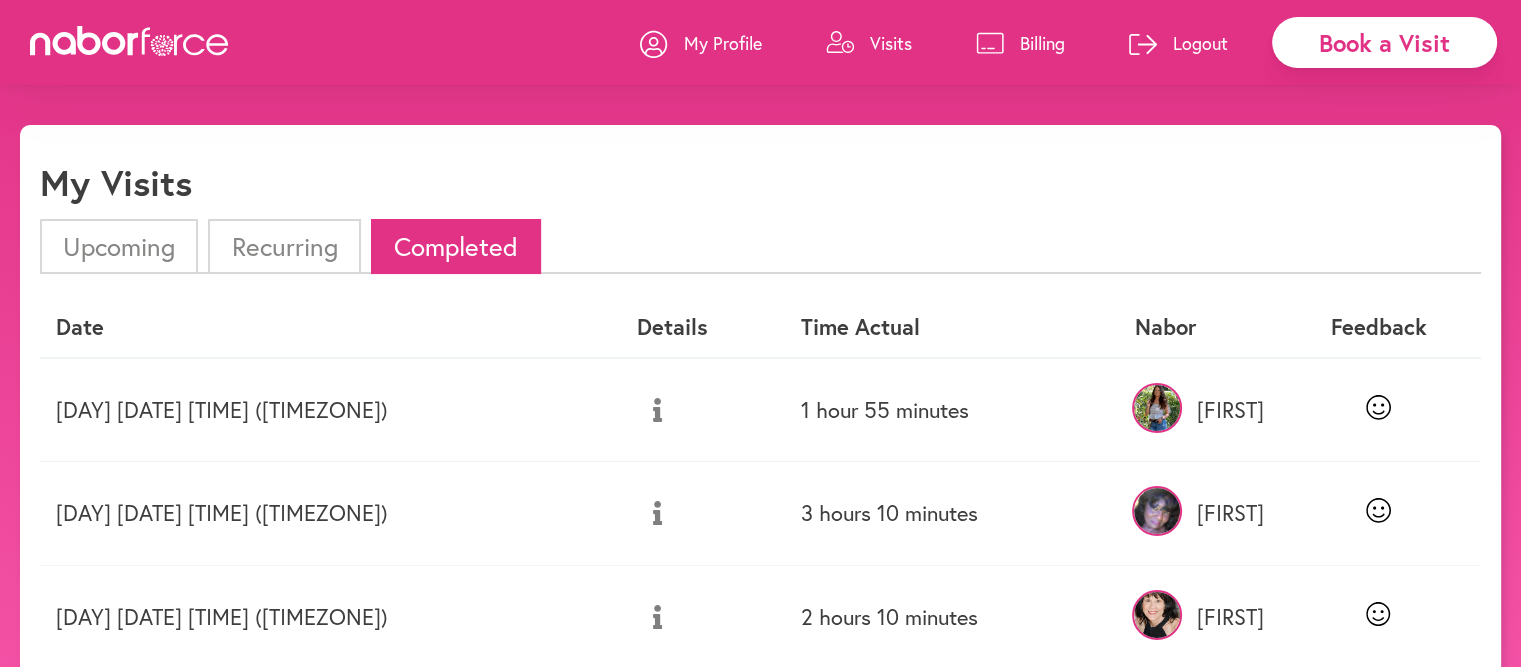 click on "Book a Visit" at bounding box center [1384, 42] 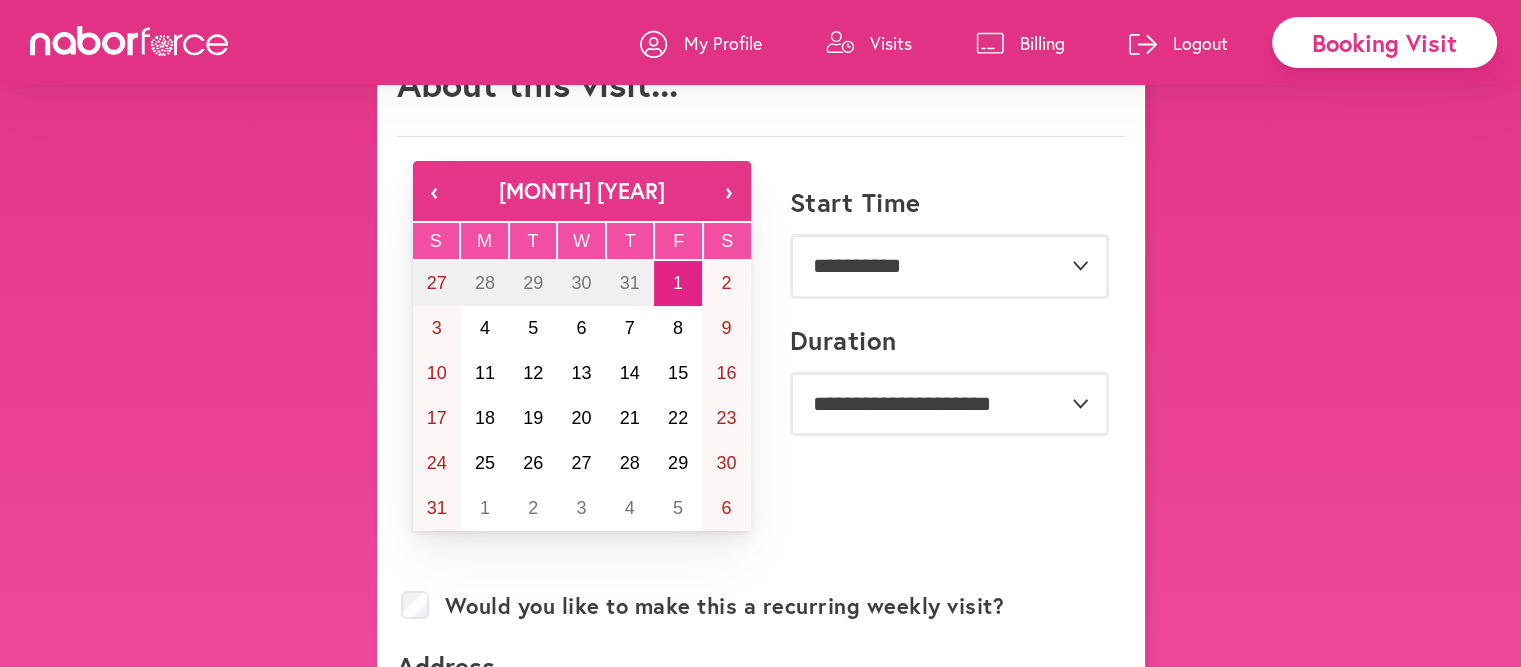scroll, scrollTop: 0, scrollLeft: 0, axis: both 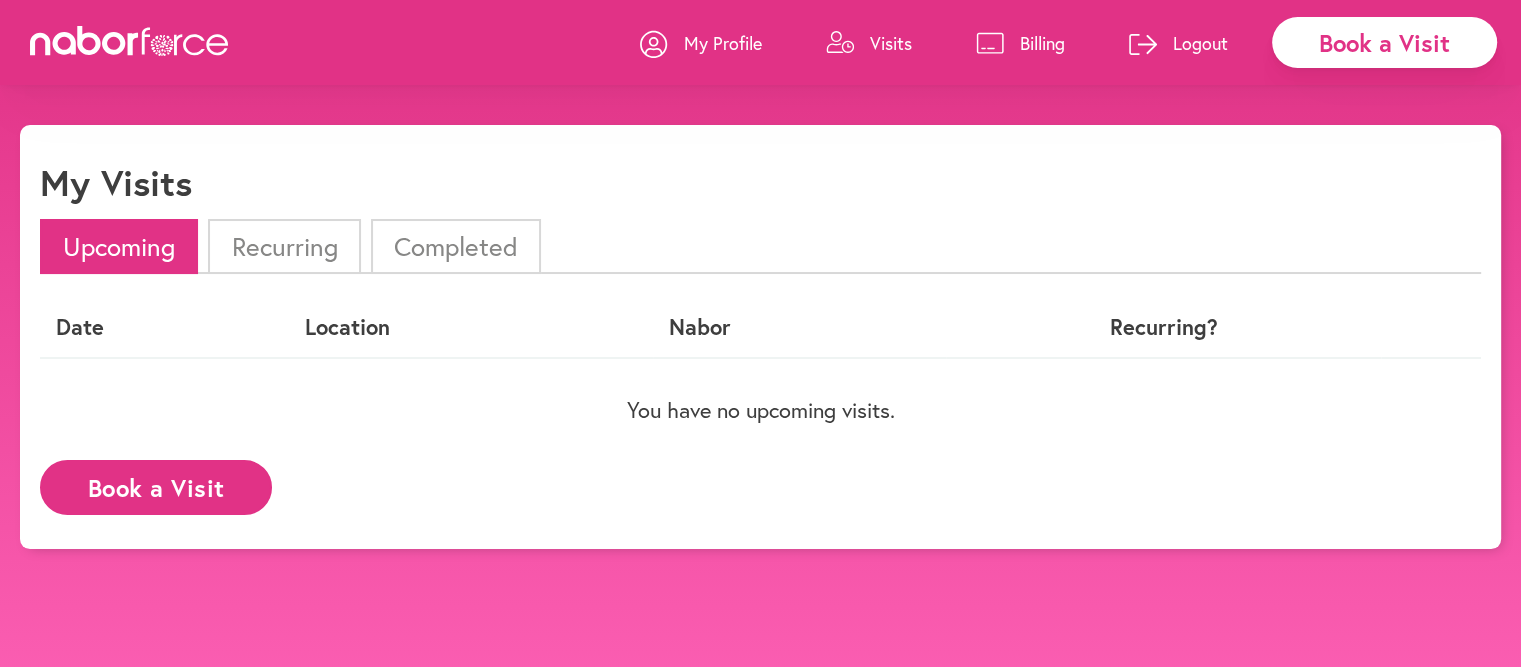 click on "Recurring" at bounding box center [284, 246] 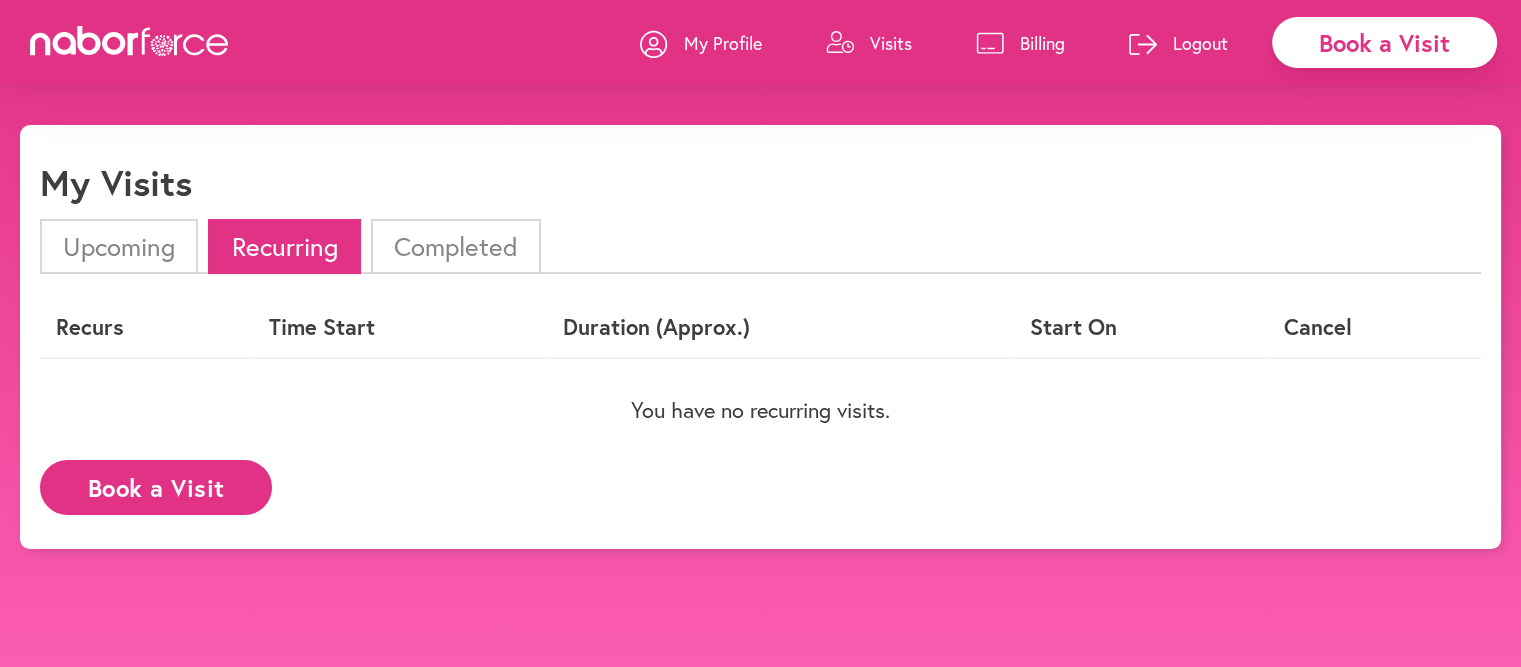 click on "Completed" at bounding box center (456, 246) 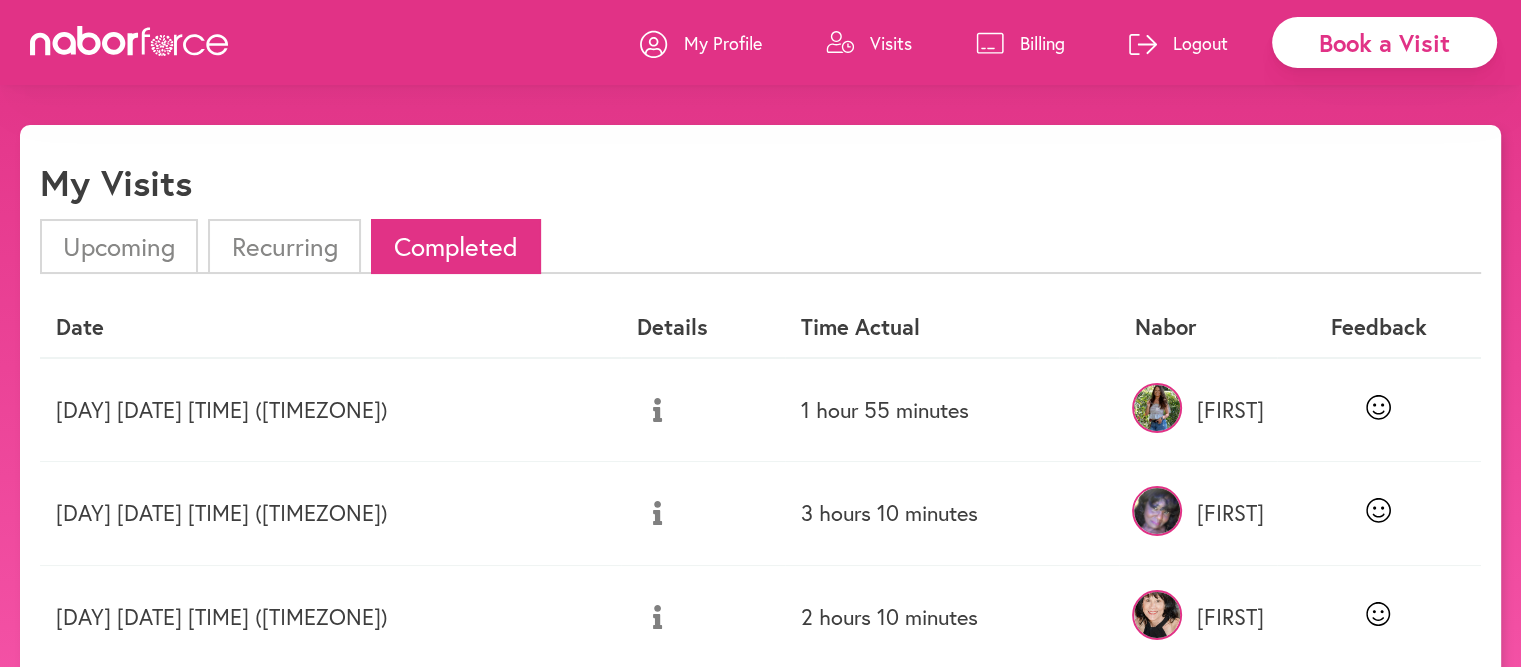 click 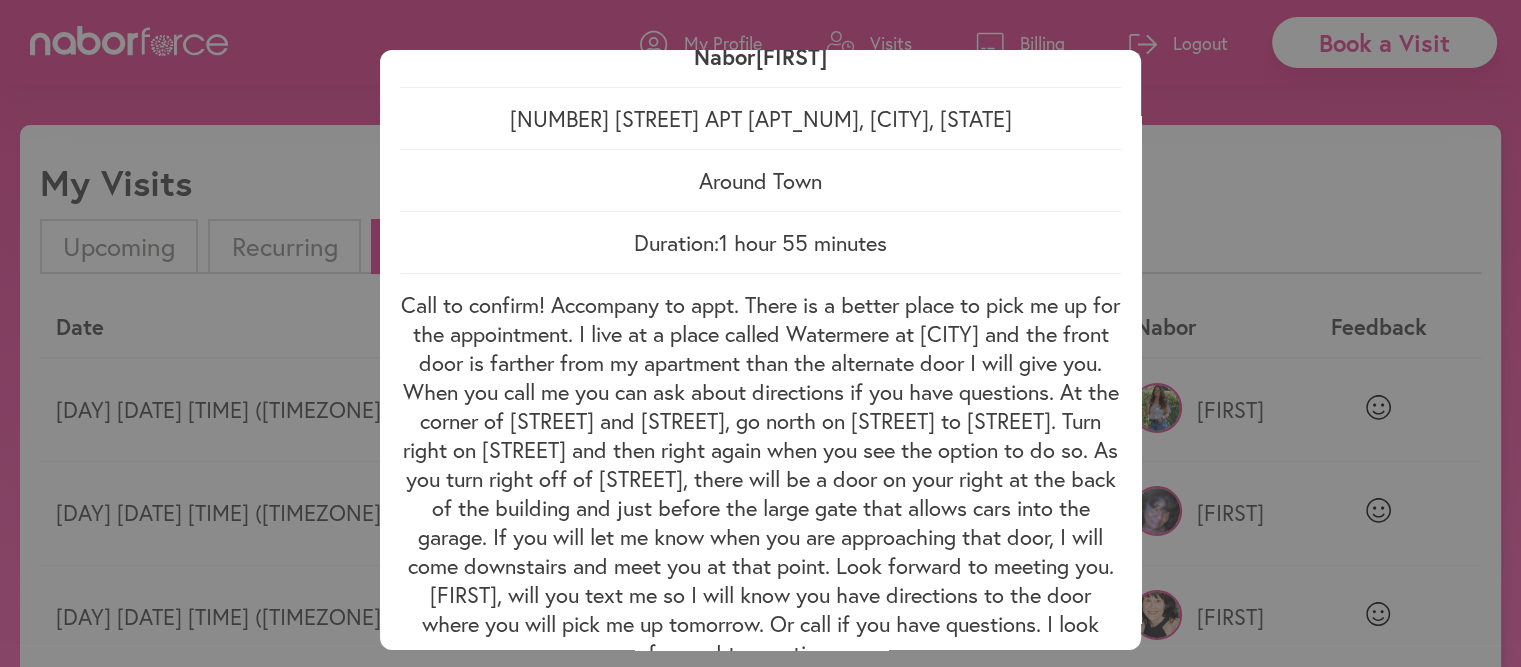 scroll, scrollTop: 0, scrollLeft: 0, axis: both 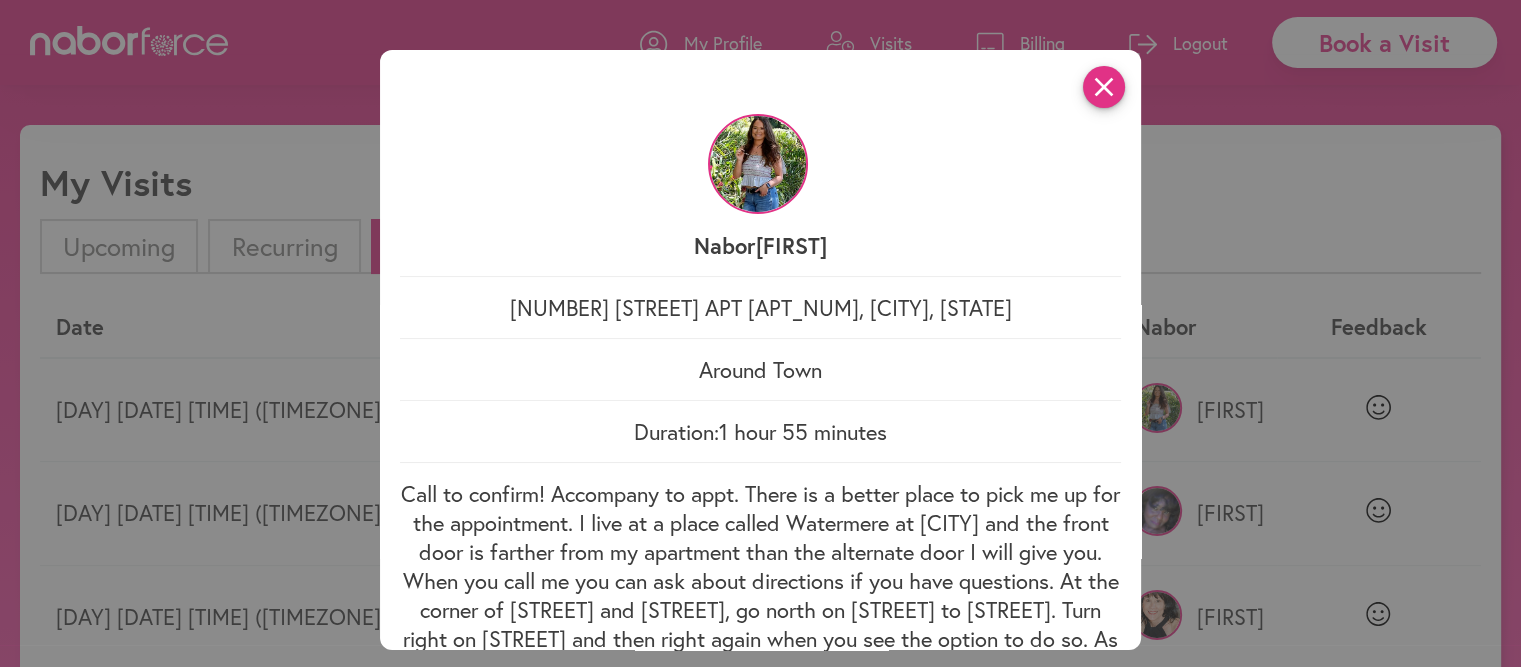 click on "close" at bounding box center (1104, 87) 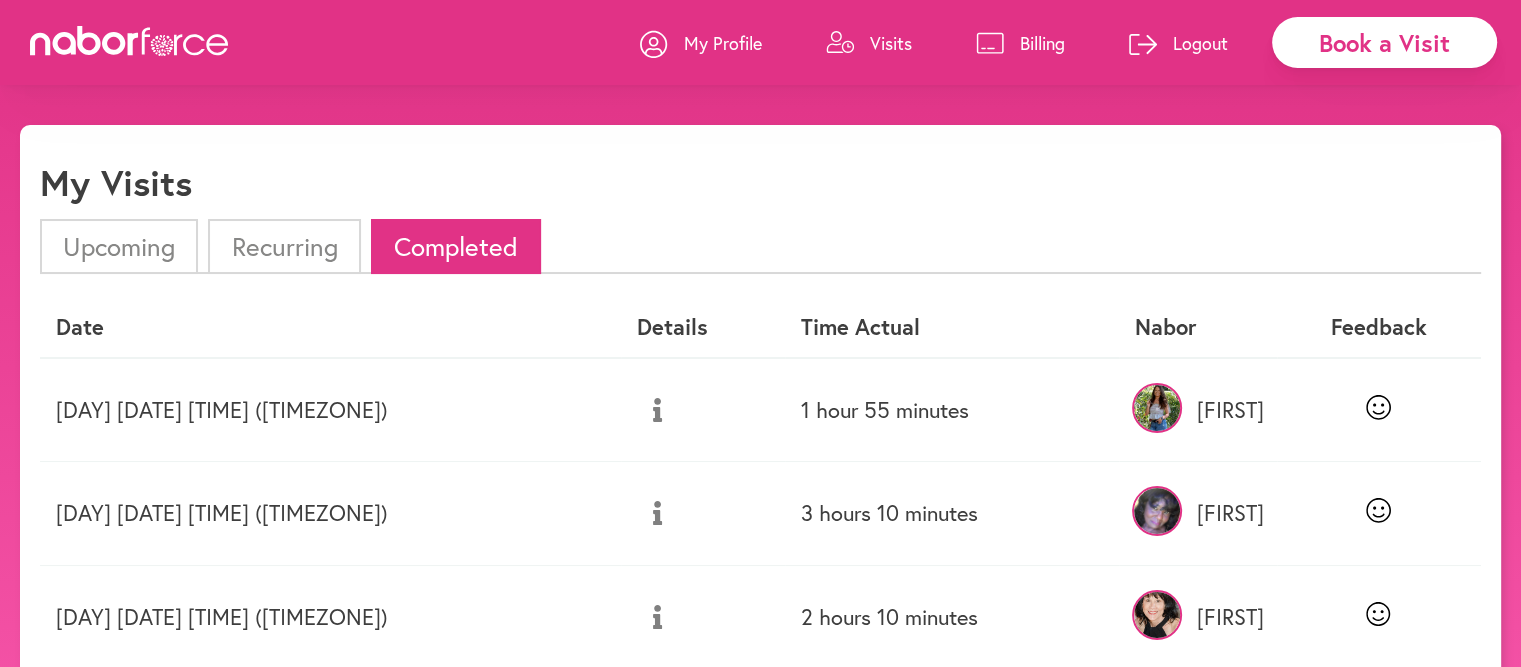 drag, startPoint x: 1376, startPoint y: 401, endPoint x: 1410, endPoint y: 231, distance: 173.36667 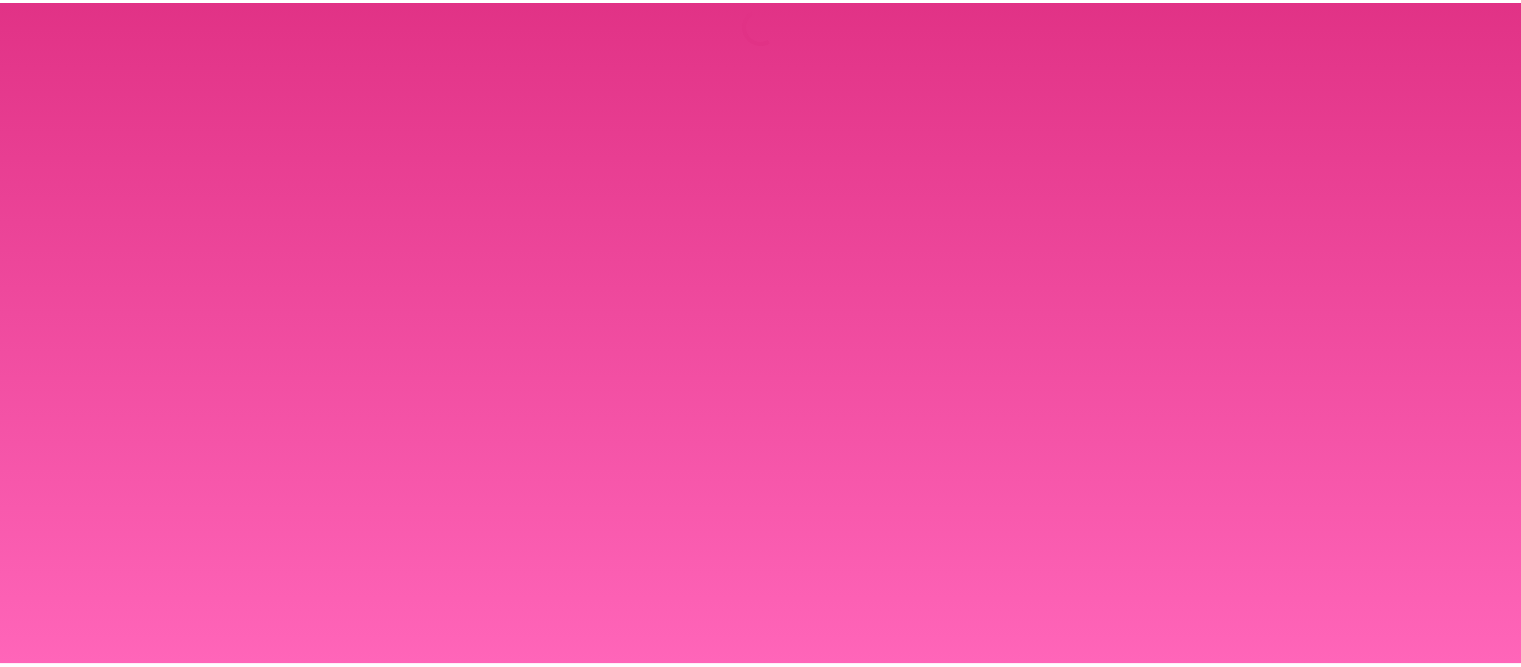 scroll, scrollTop: 0, scrollLeft: 0, axis: both 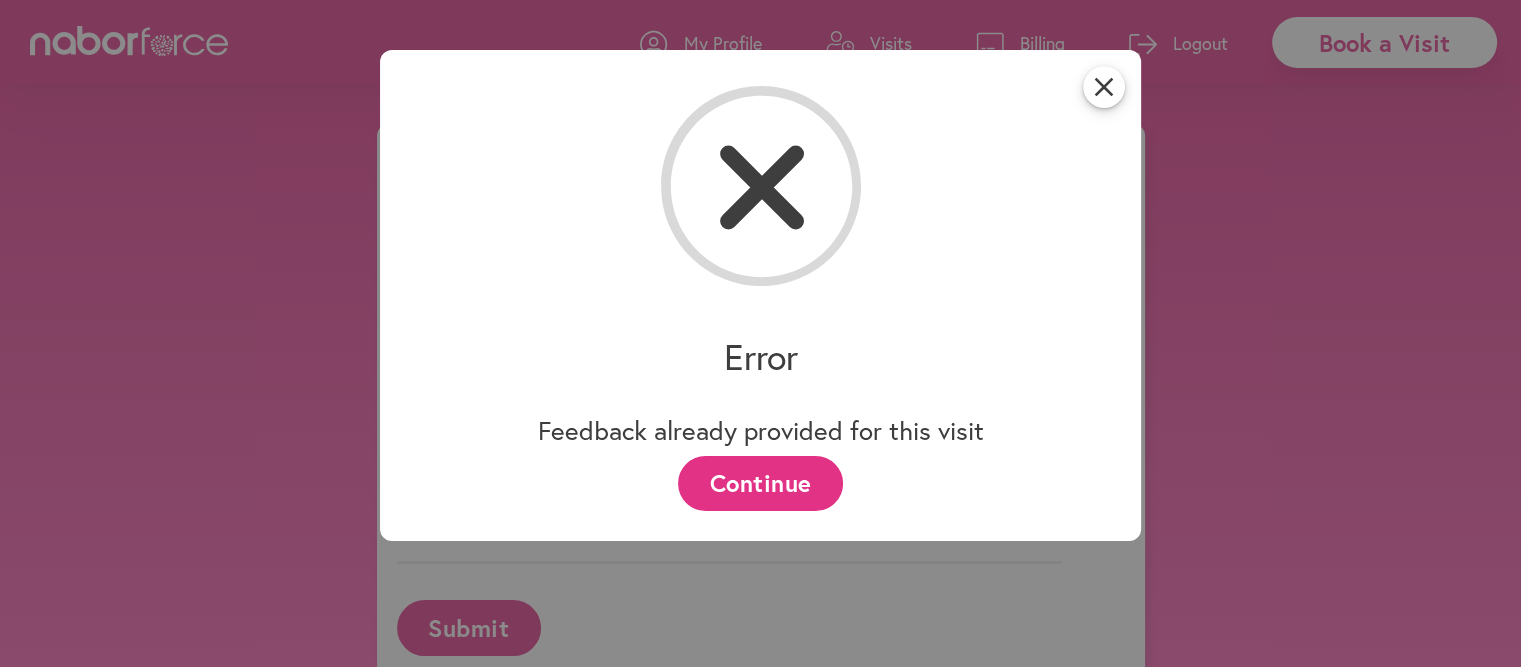 click on "Continue" at bounding box center (760, 483) 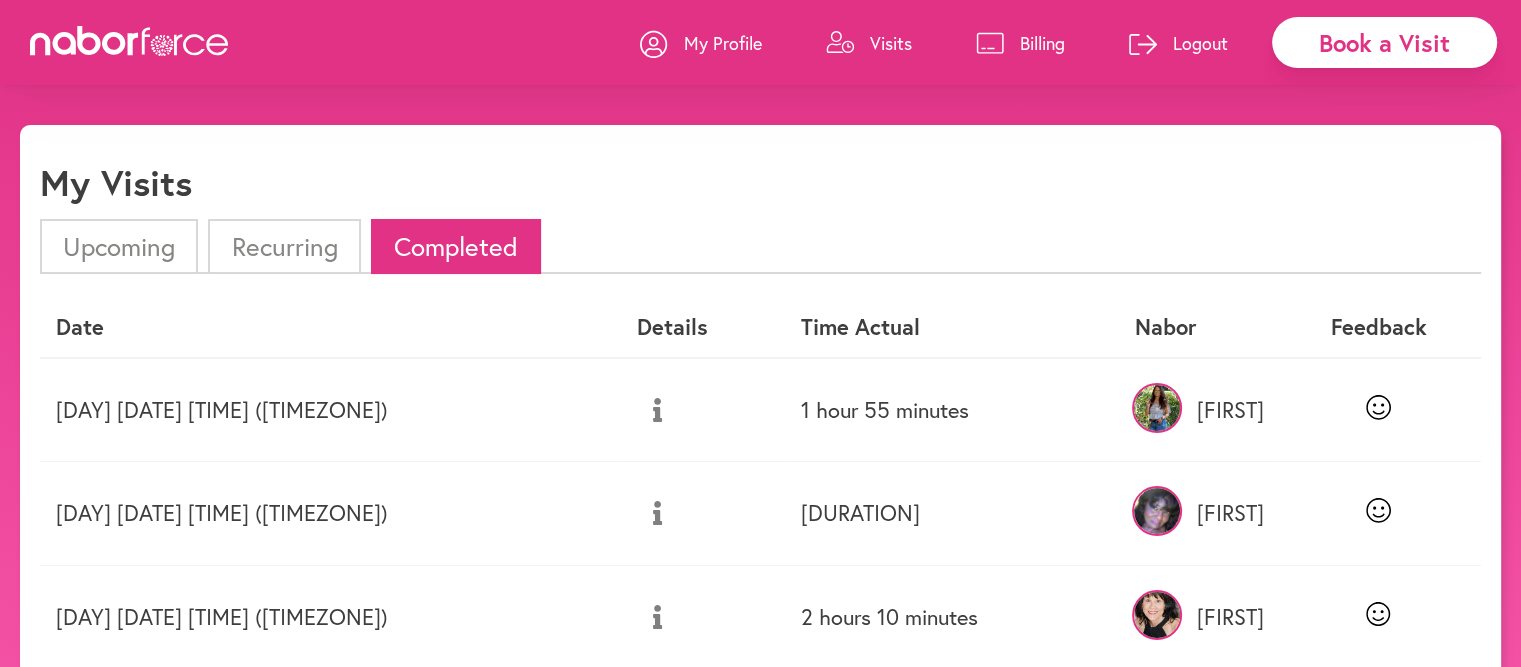 click on "[FIRST]" at bounding box center [1198, 513] 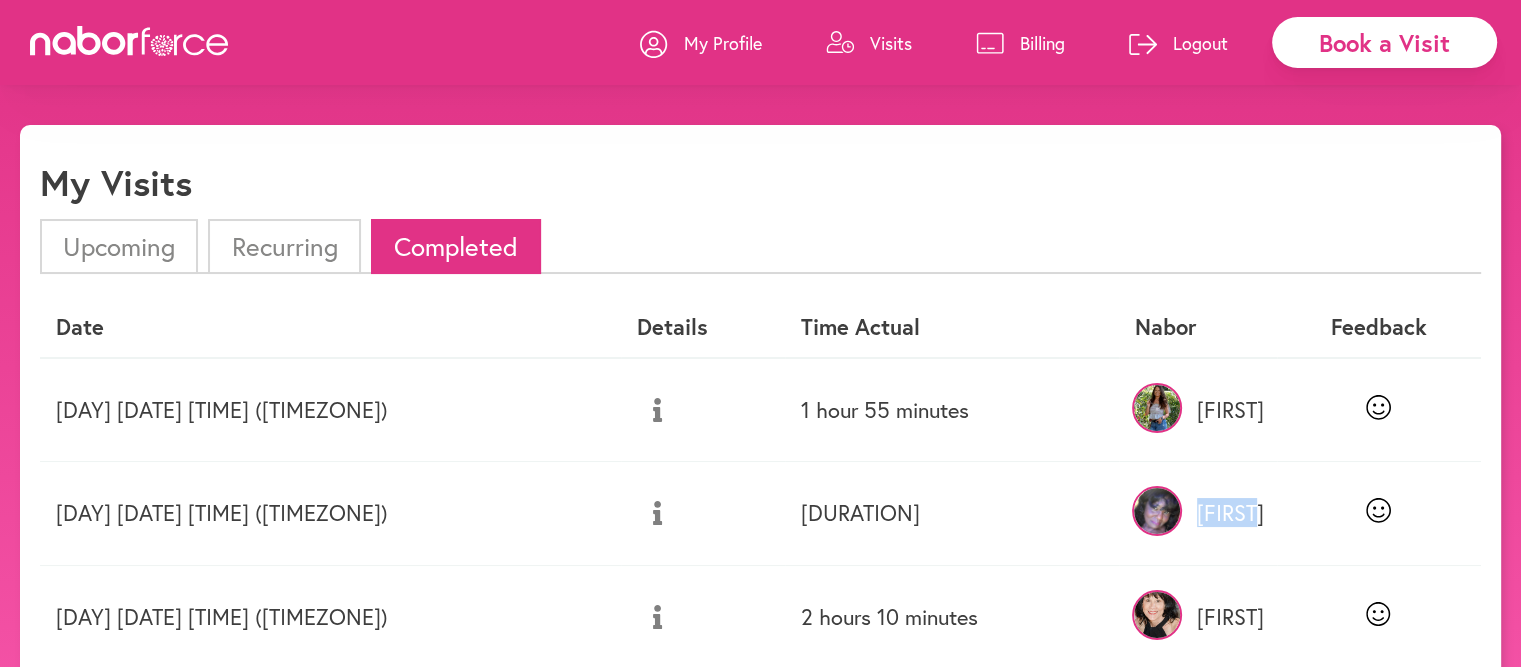 click on "[FIRST]" at bounding box center [1198, 513] 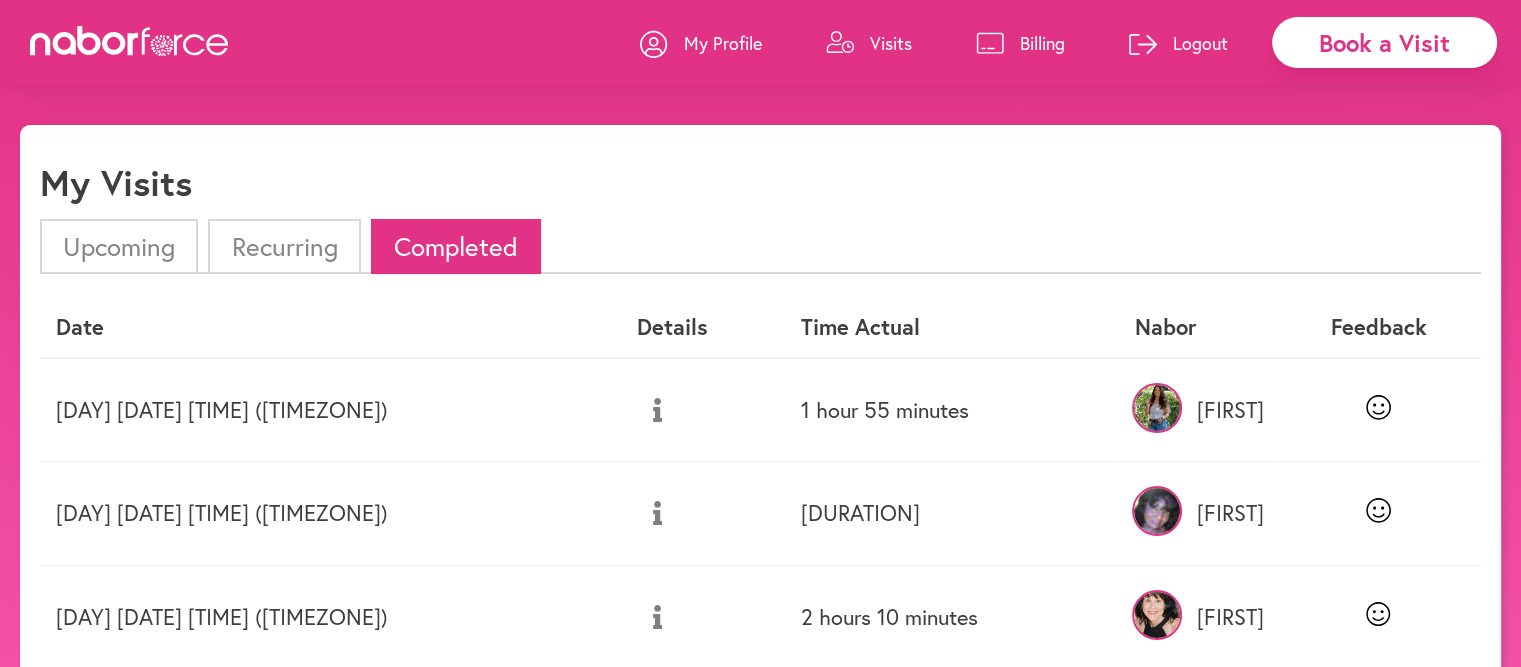 click at bounding box center (1379, 513) 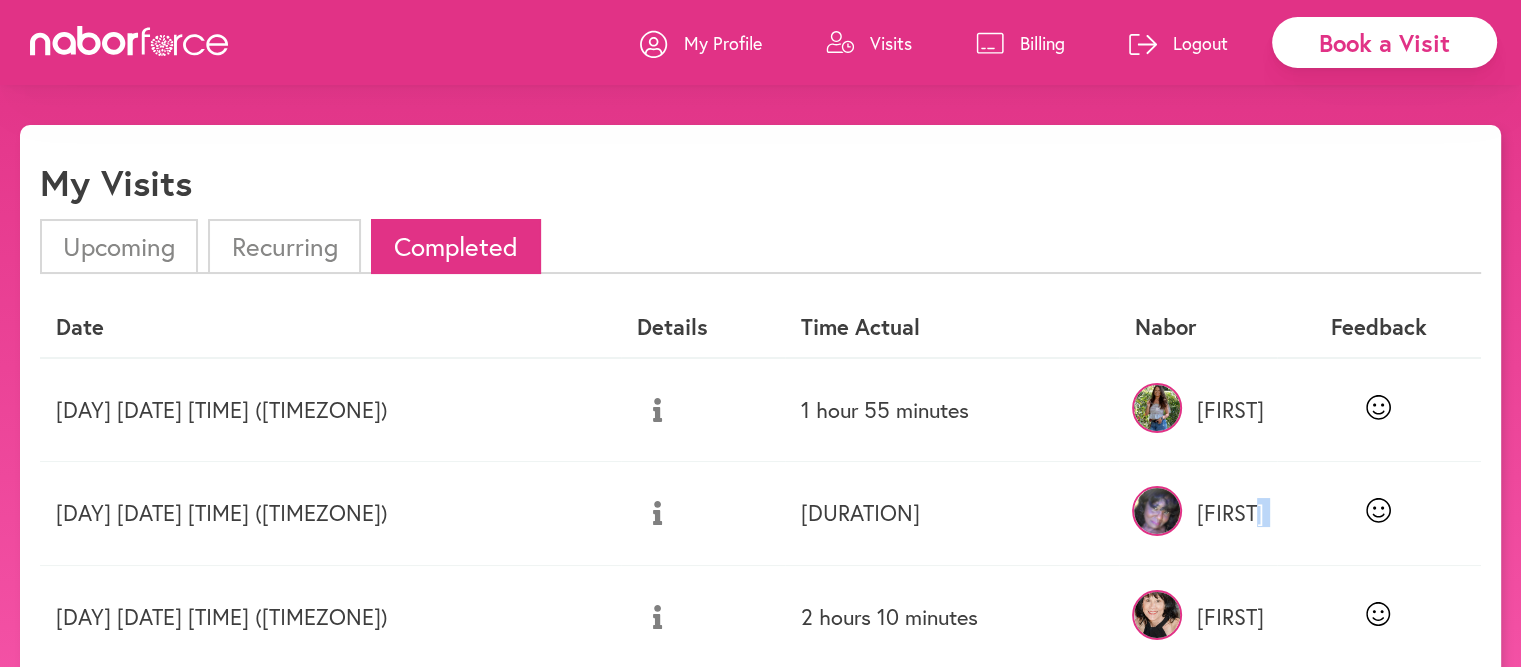 drag, startPoint x: 1335, startPoint y: 514, endPoint x: 1276, endPoint y: 522, distance: 59.5399 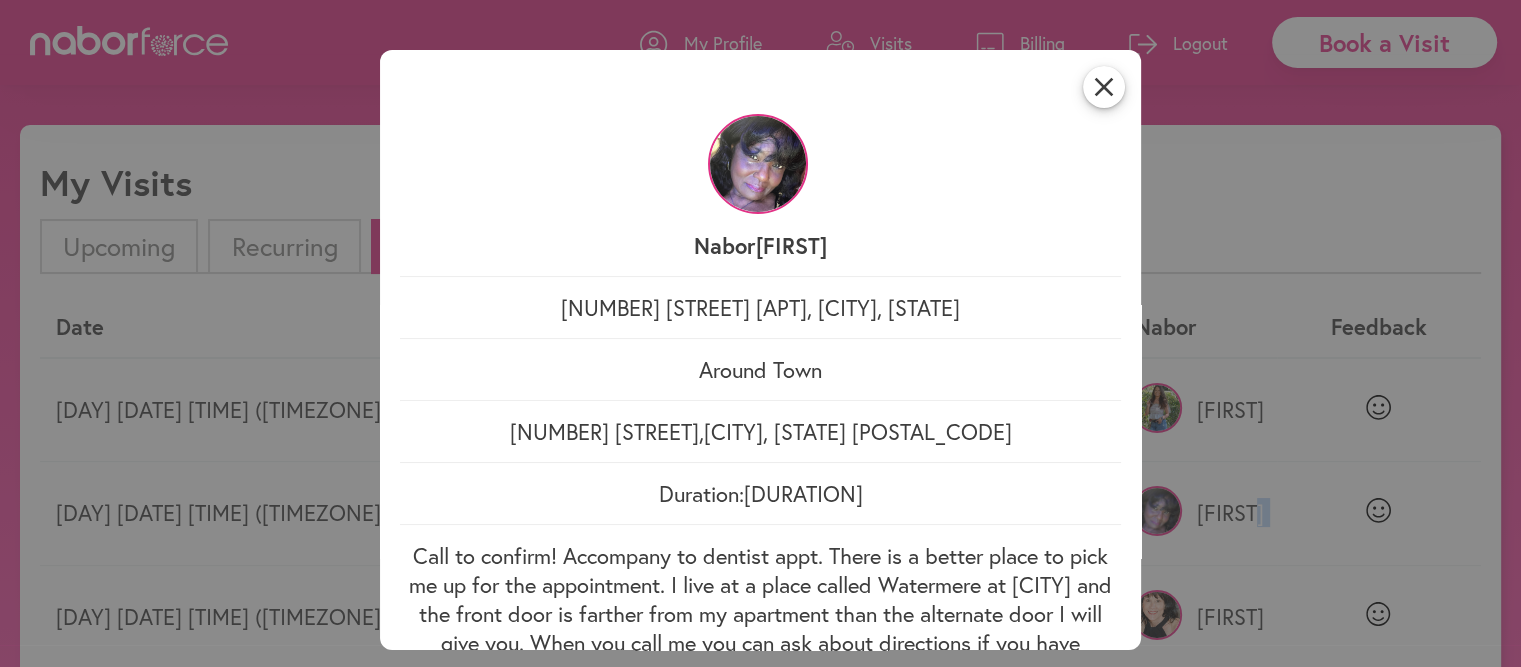 scroll, scrollTop: 0, scrollLeft: 0, axis: both 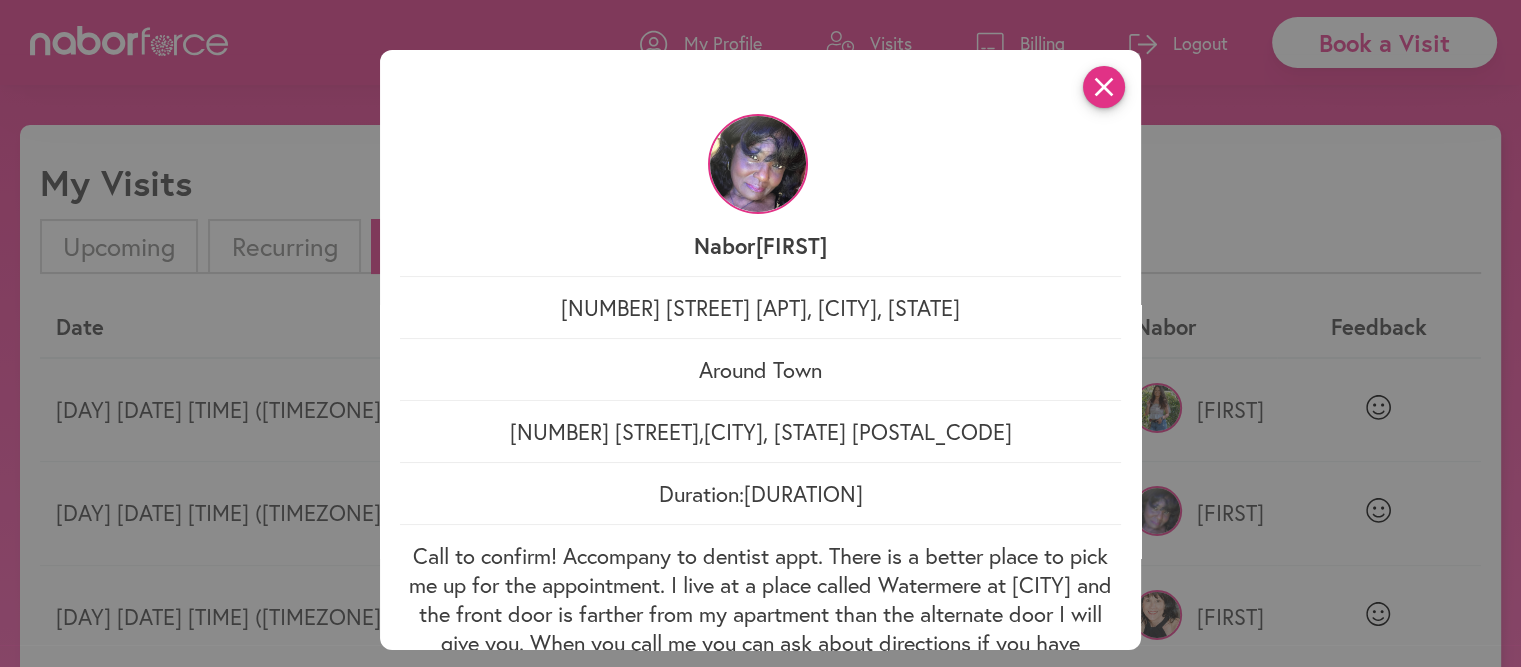 click on "close" at bounding box center [1104, 87] 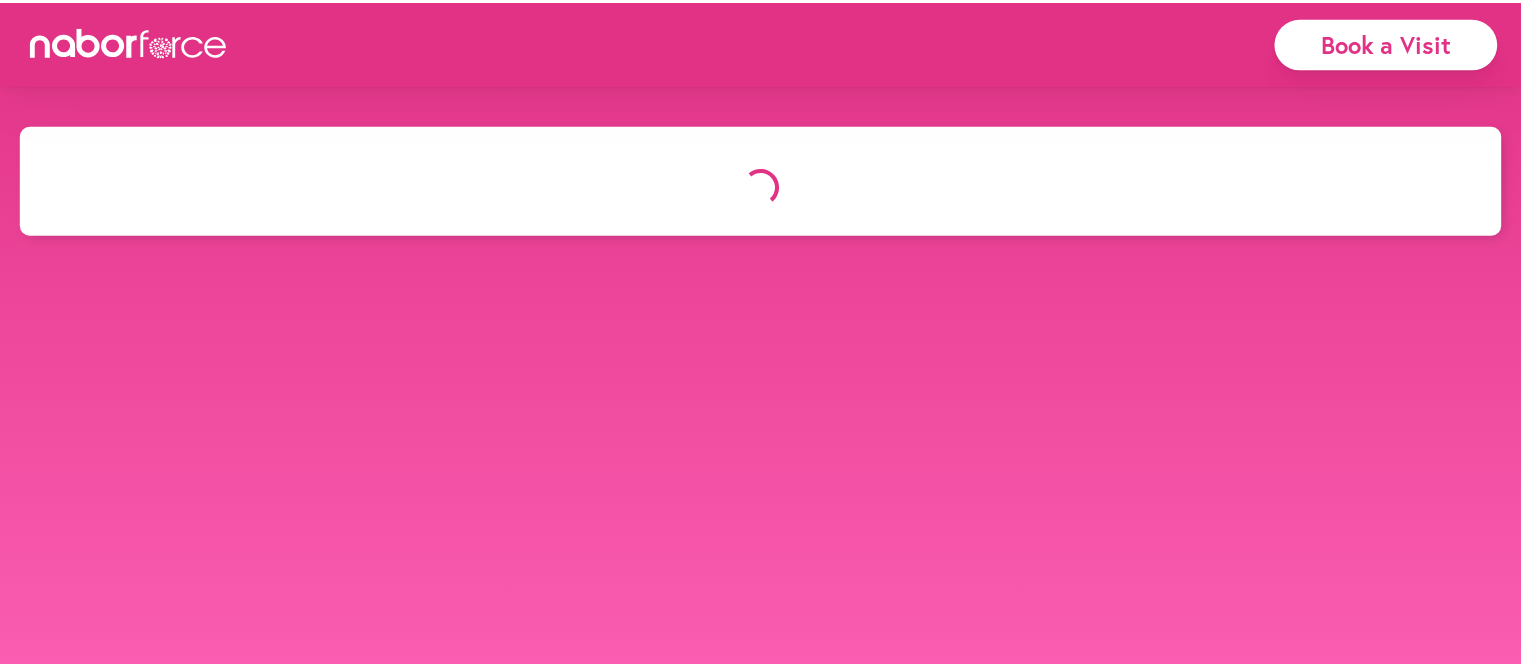 scroll, scrollTop: 0, scrollLeft: 0, axis: both 